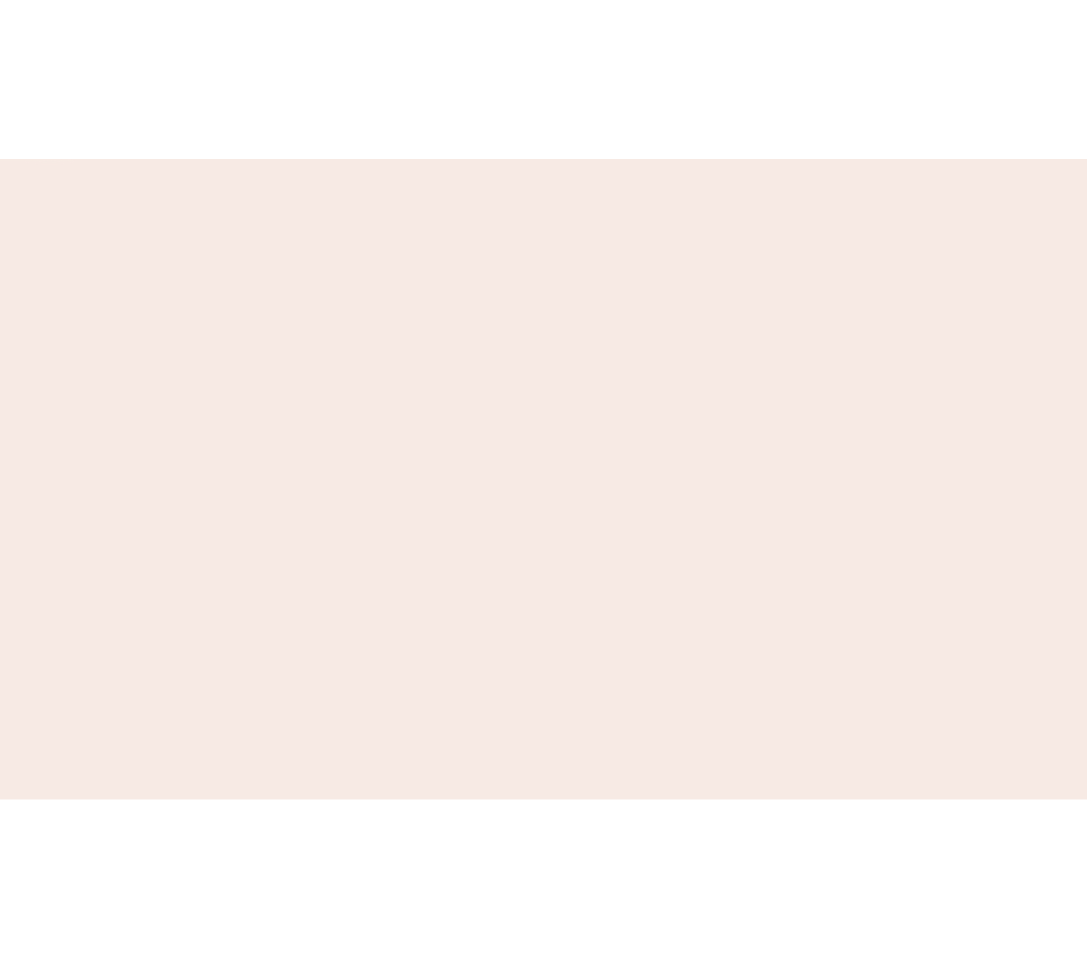 scroll, scrollTop: 0, scrollLeft: 0, axis: both 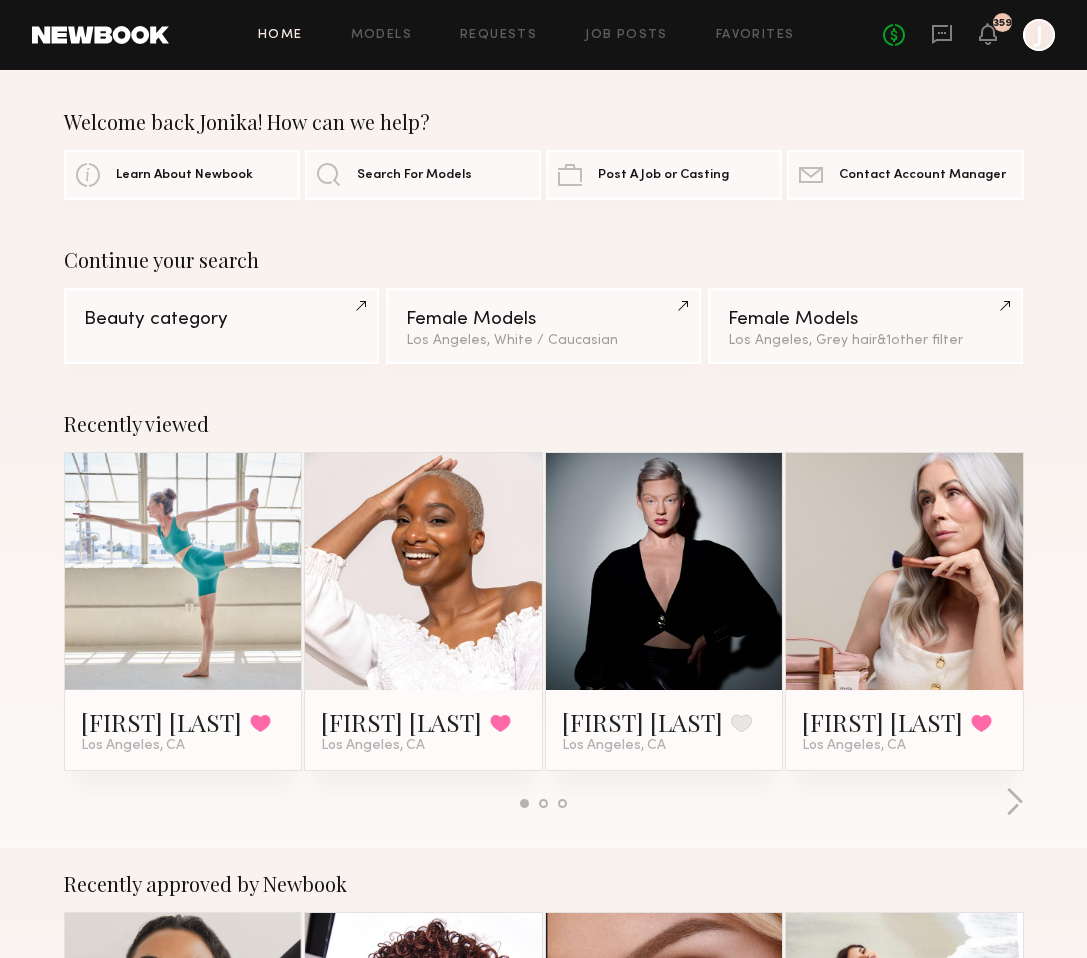 click 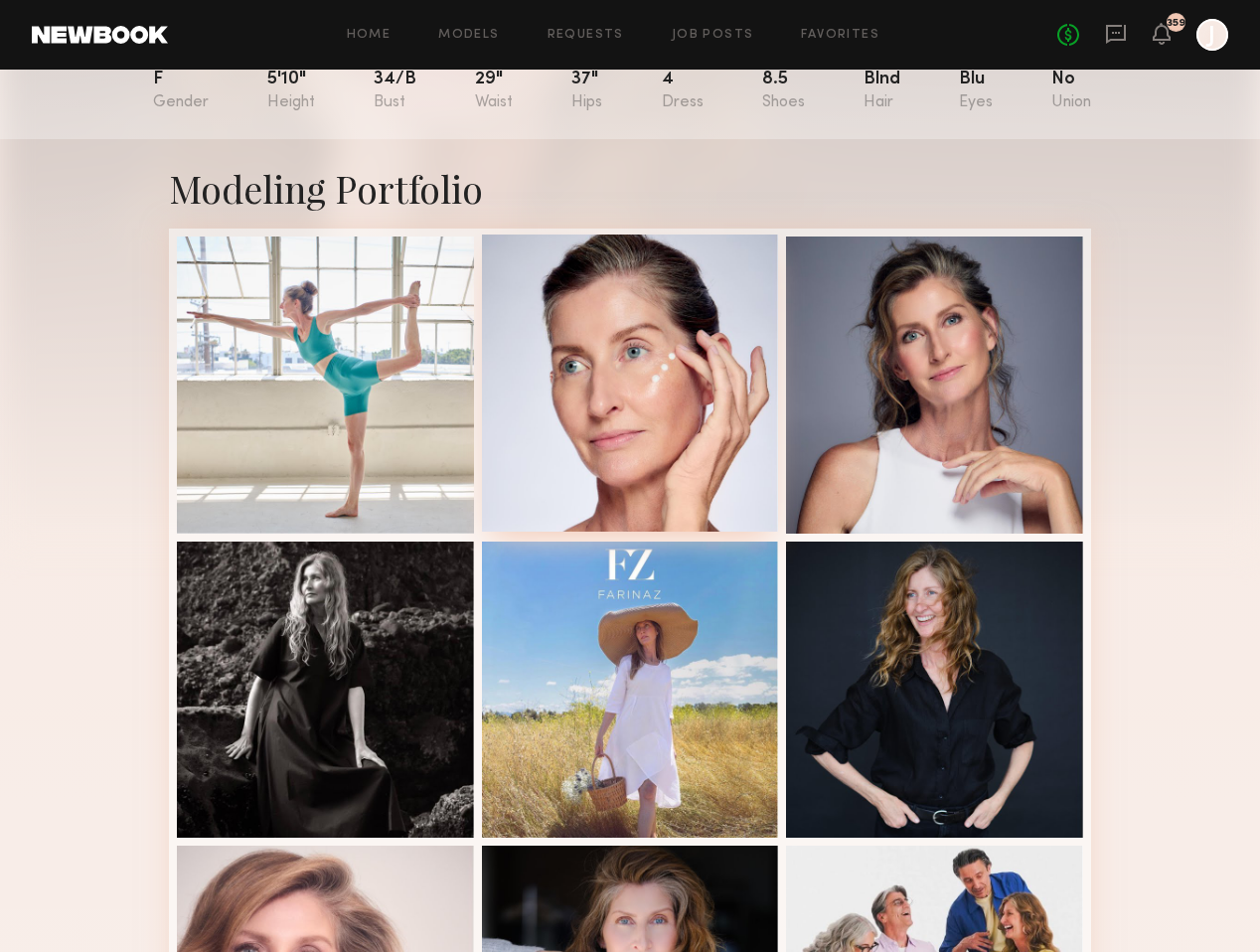 scroll, scrollTop: 0, scrollLeft: 0, axis: both 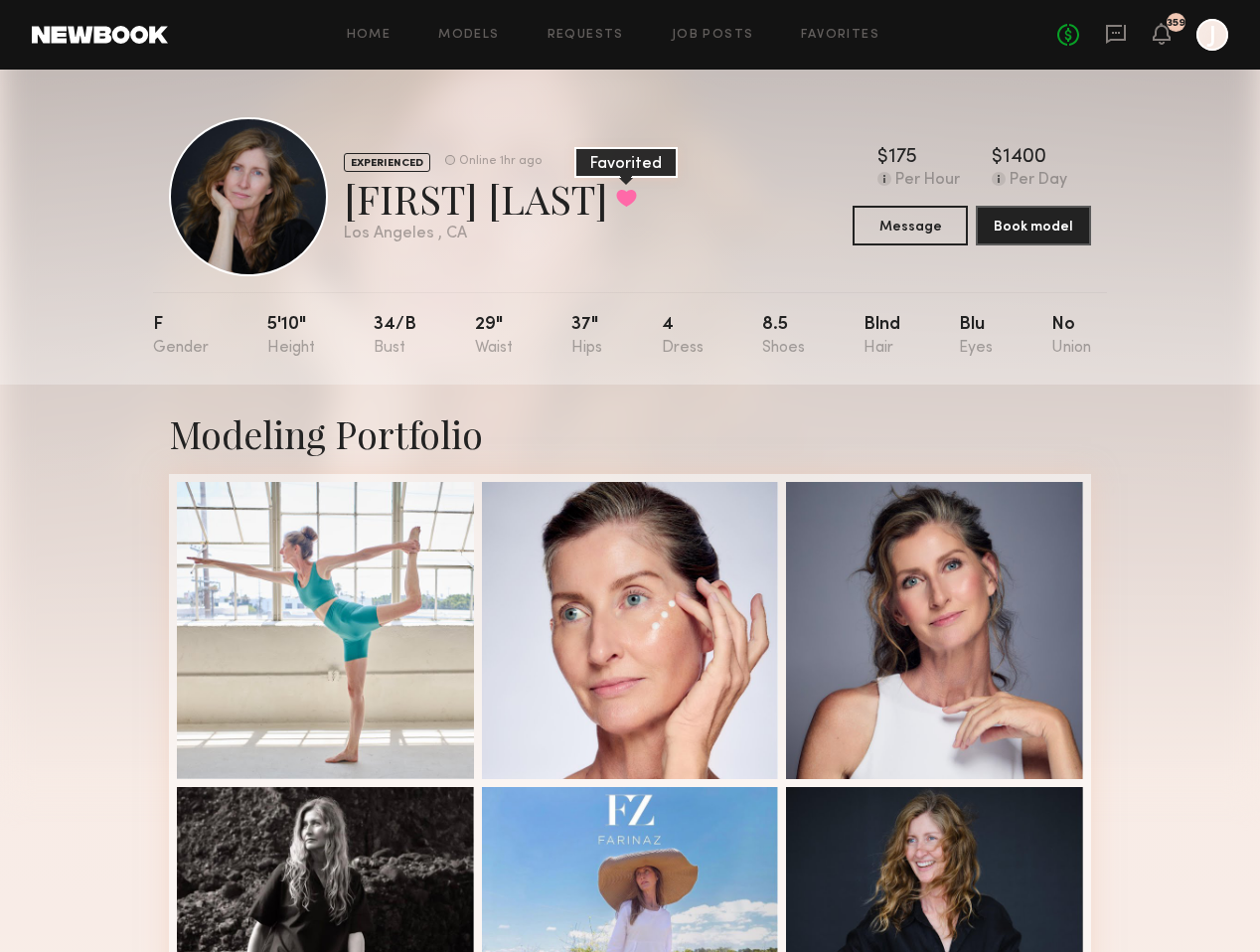 click 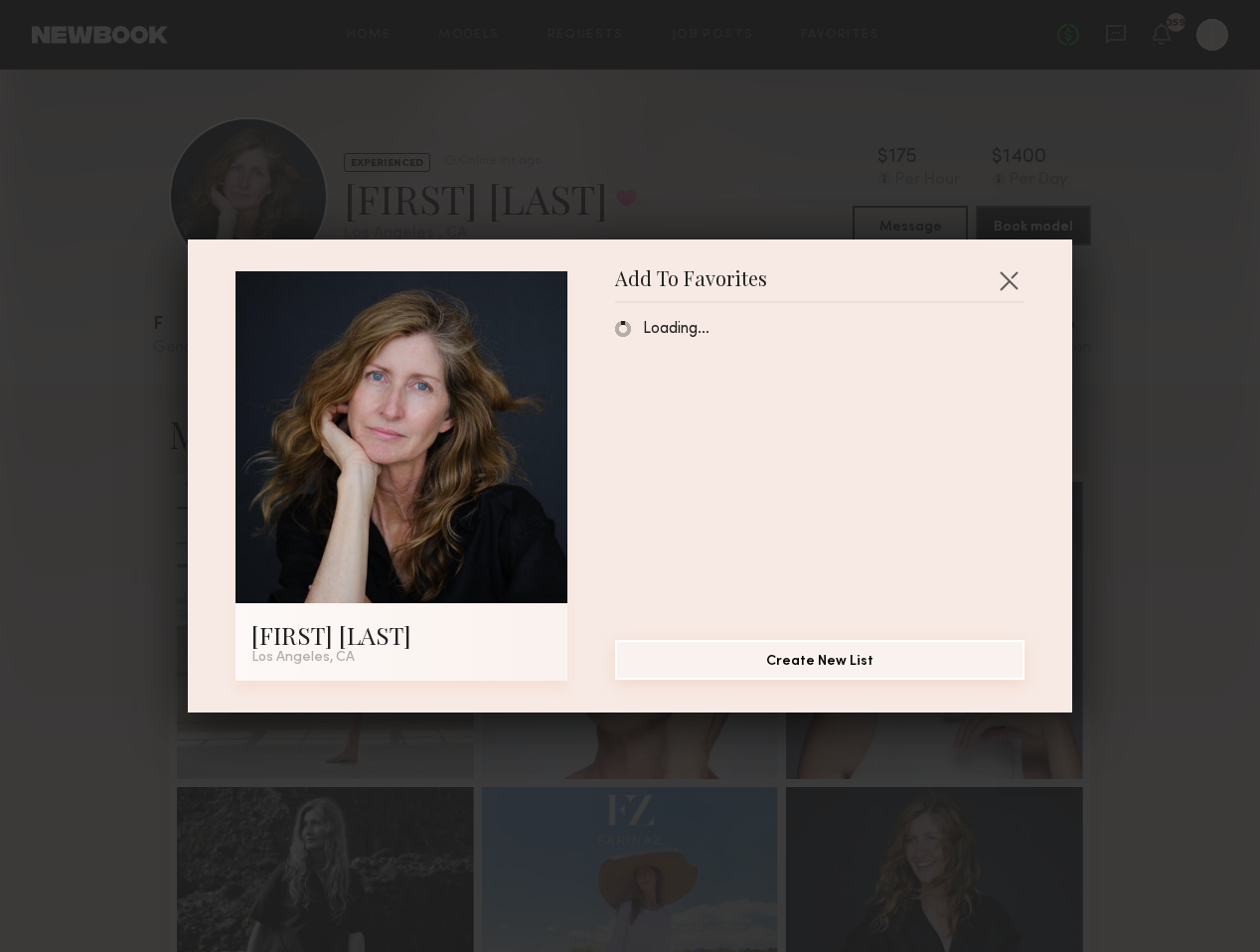 click on "Create New List" at bounding box center (820, 660) 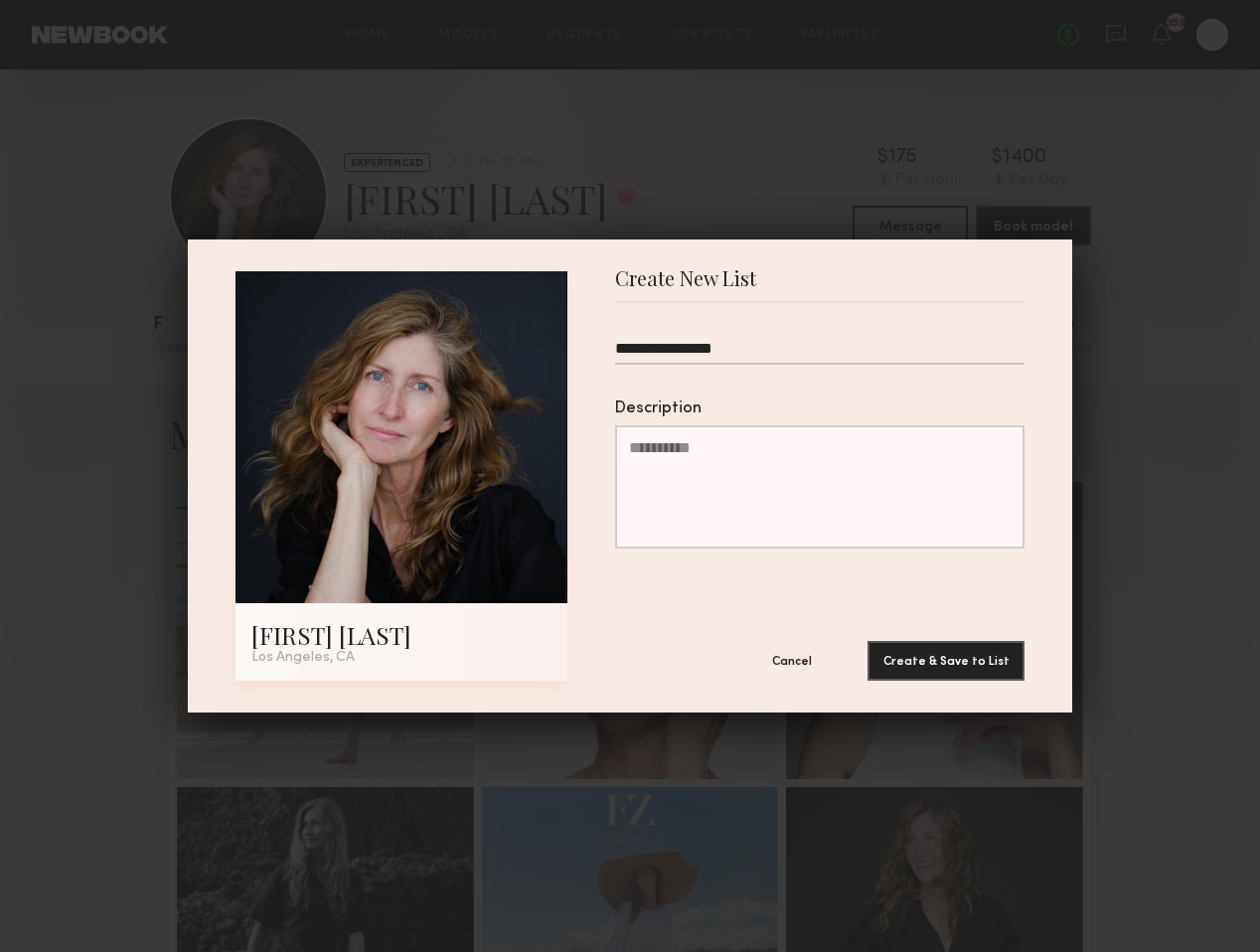 type on "**********" 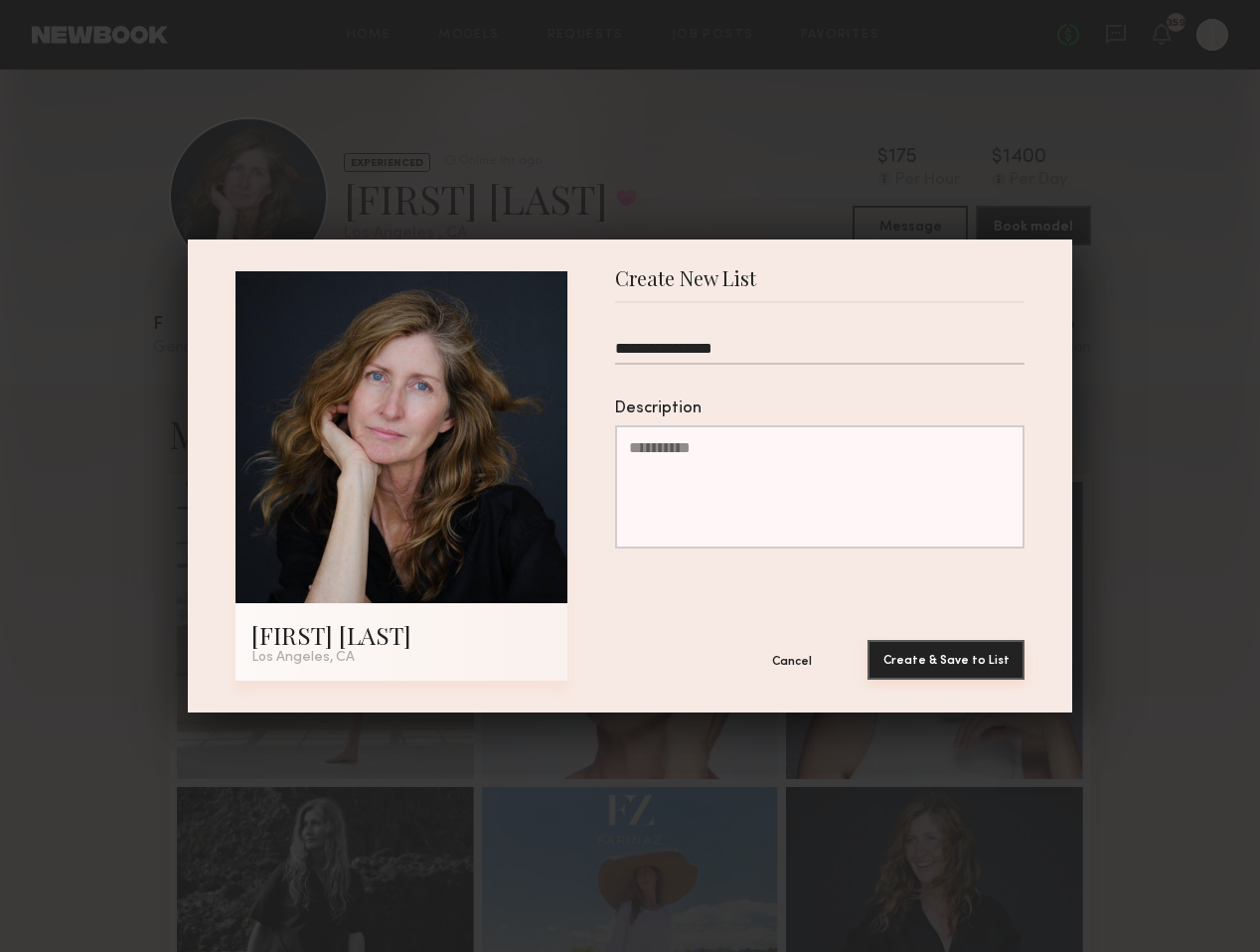 click on "Create & Save to List" at bounding box center [946, 660] 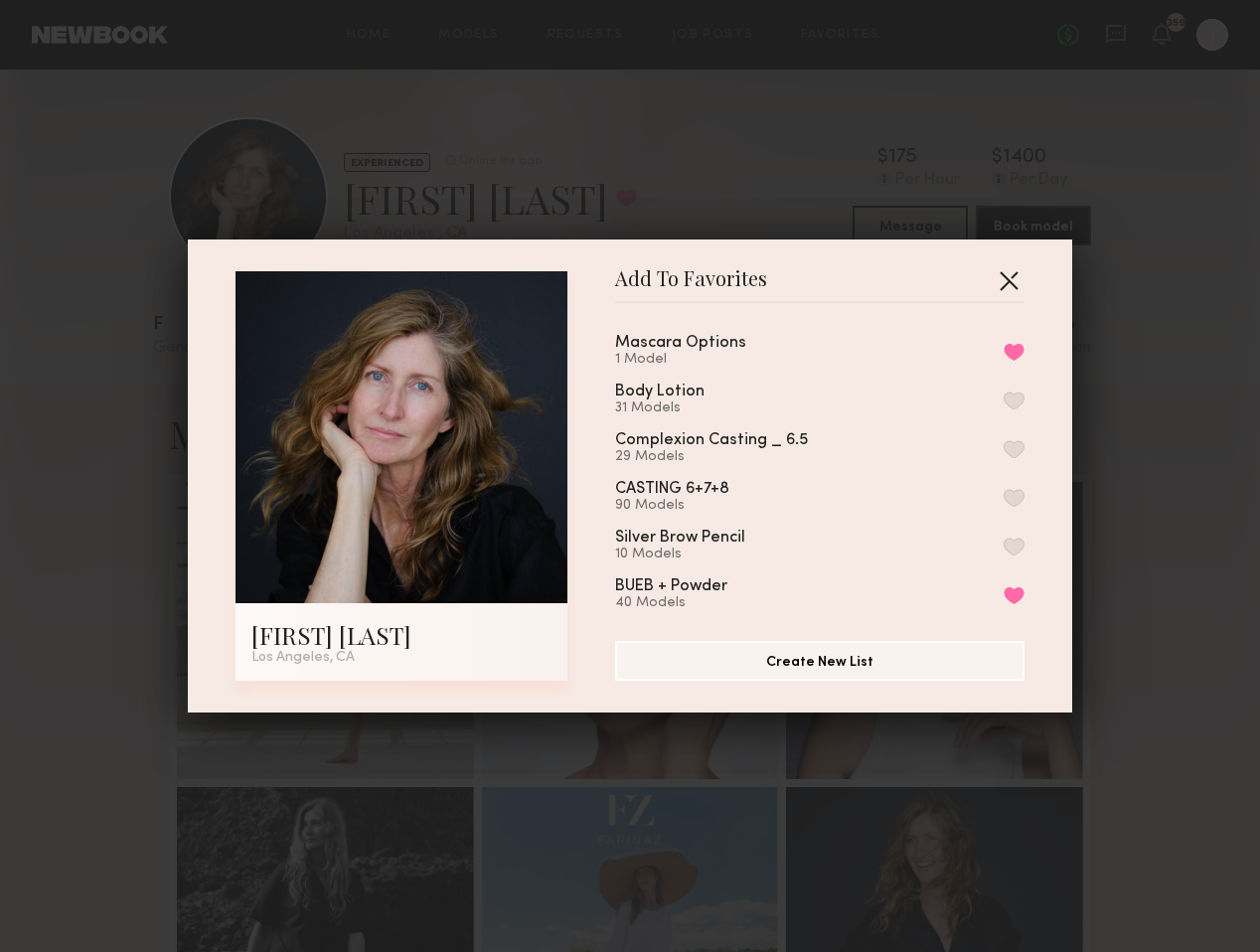 click at bounding box center [1009, 280] 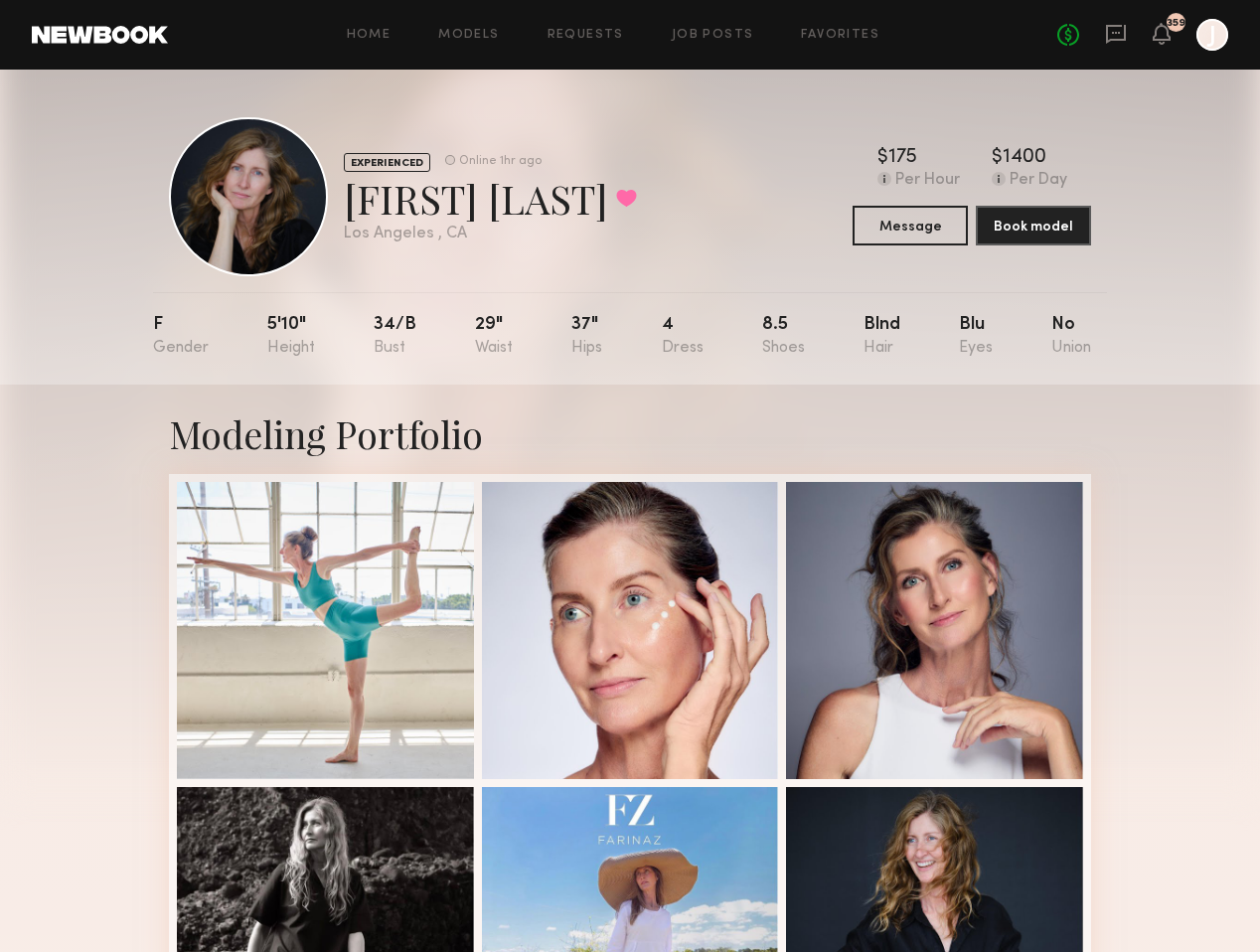 click on "Home Models Requests Job Posts Favorites Sign Out No fees up to $5,000 359 J" 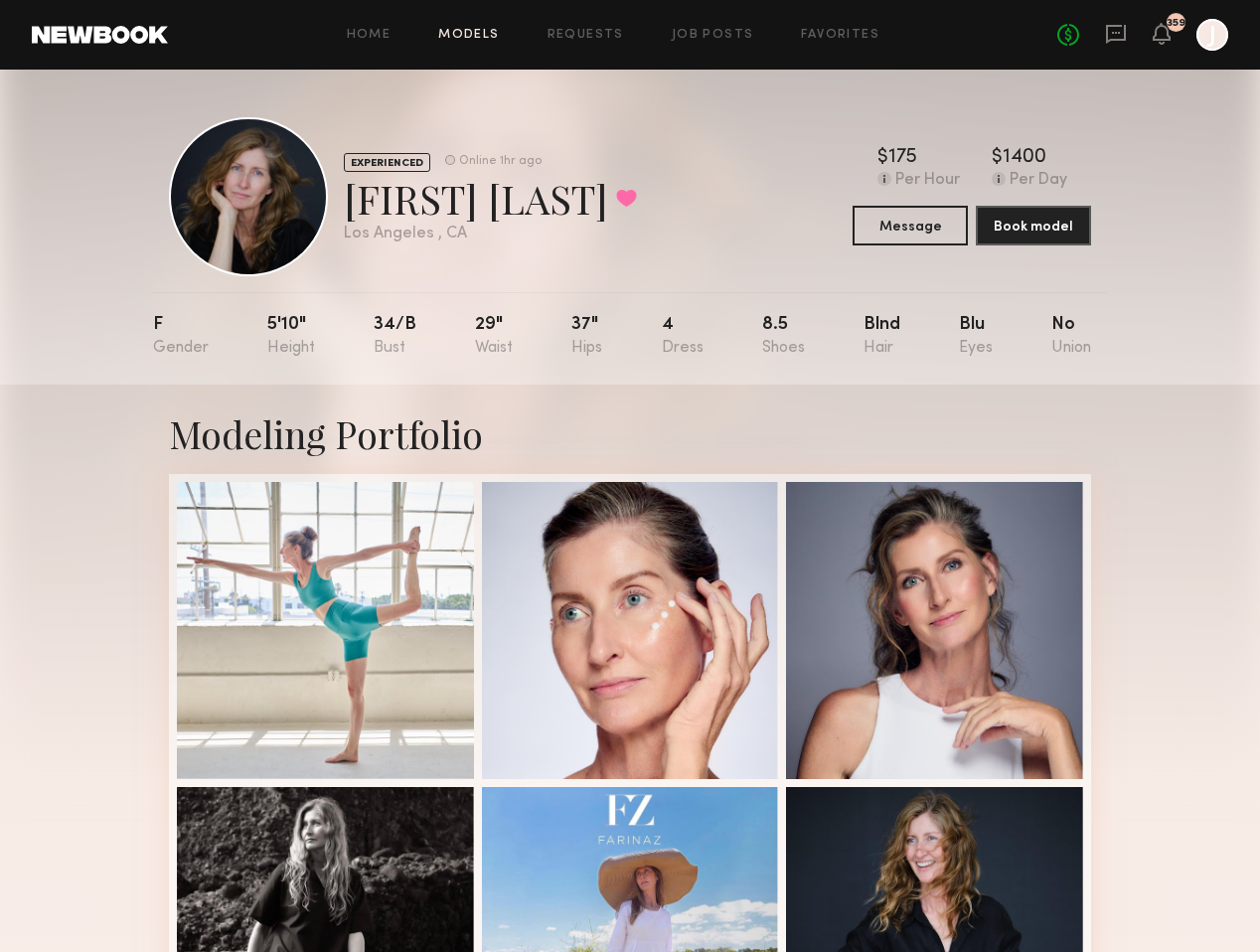 click on "Models" 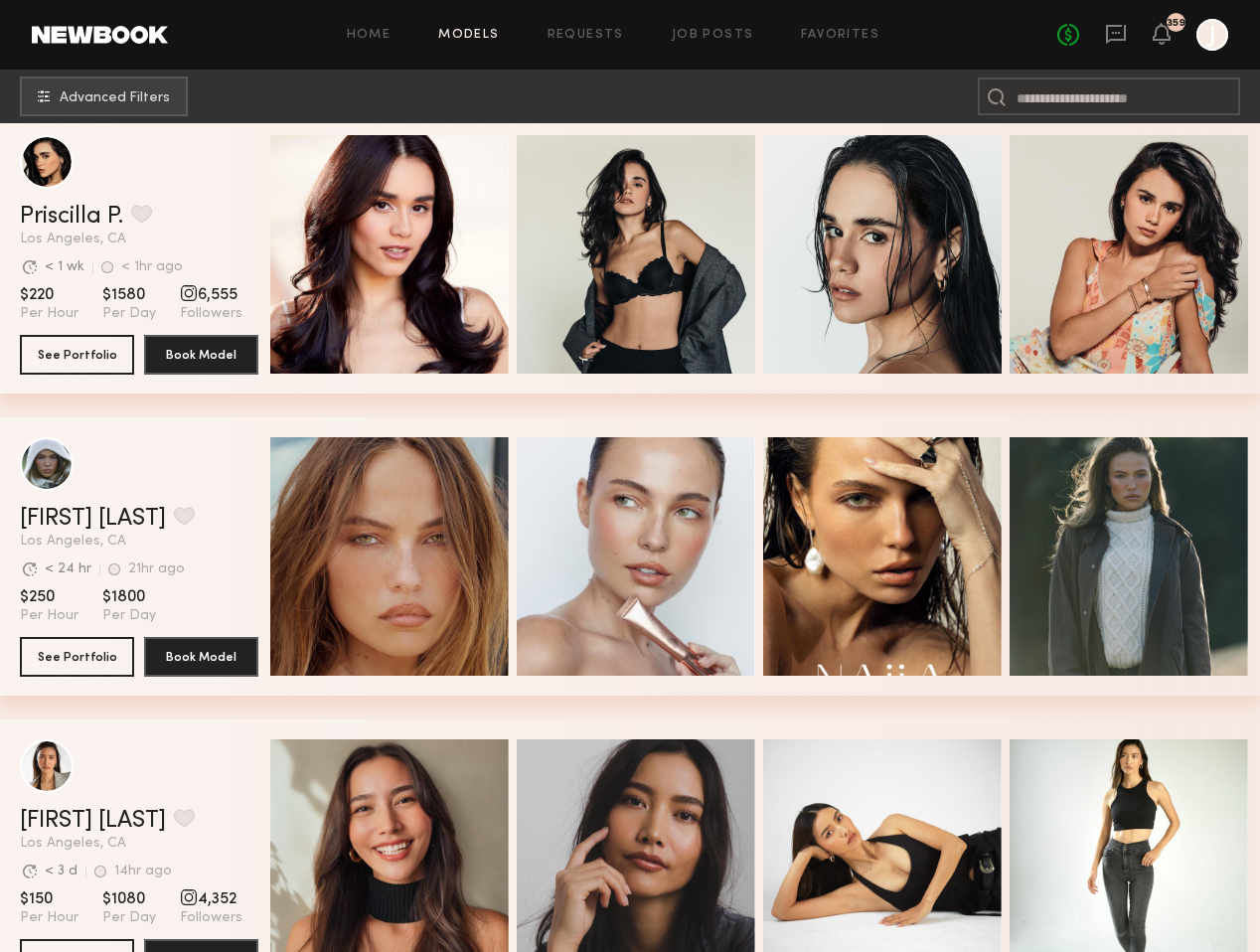 scroll, scrollTop: 336, scrollLeft: 0, axis: vertical 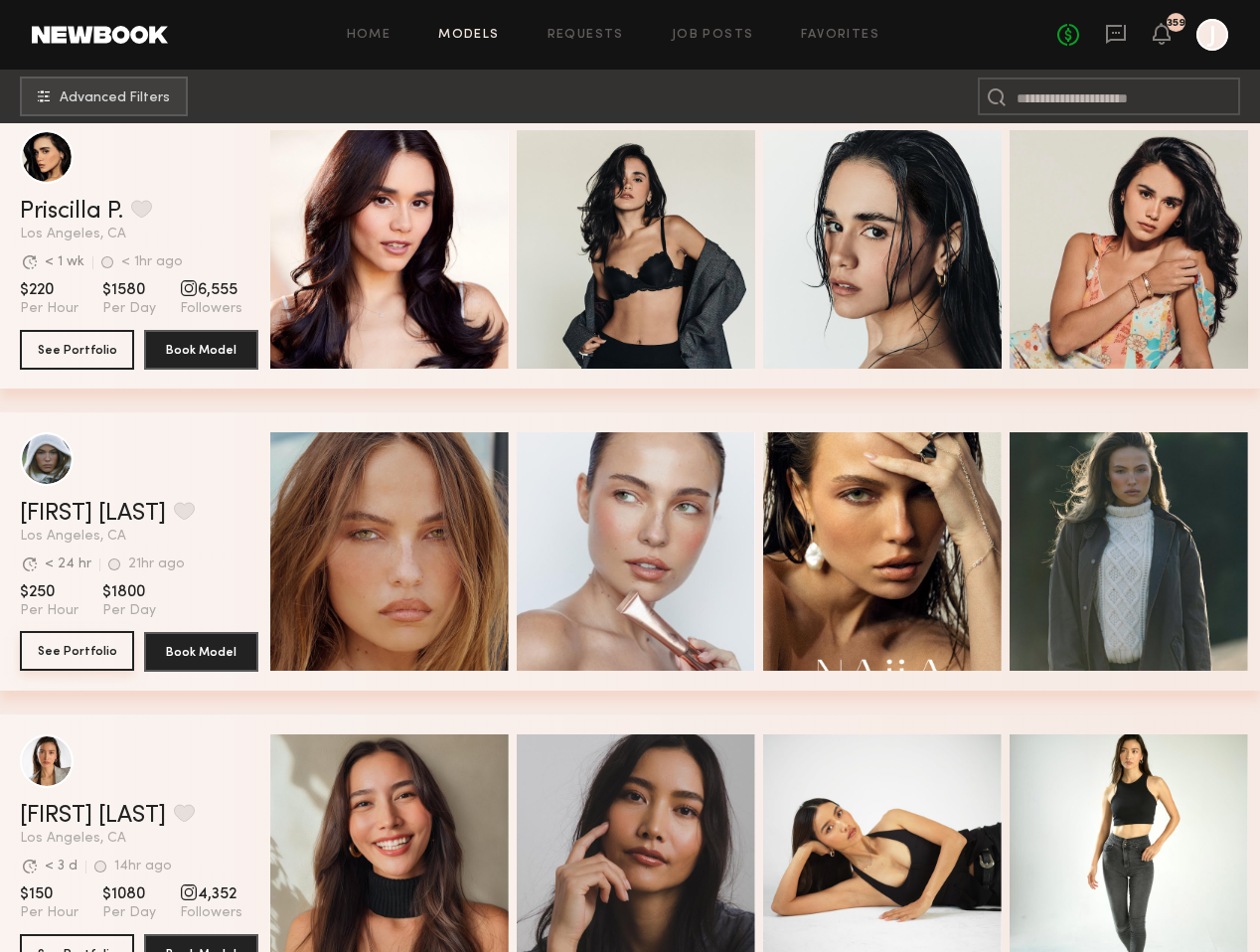 click on "See Portfolio" 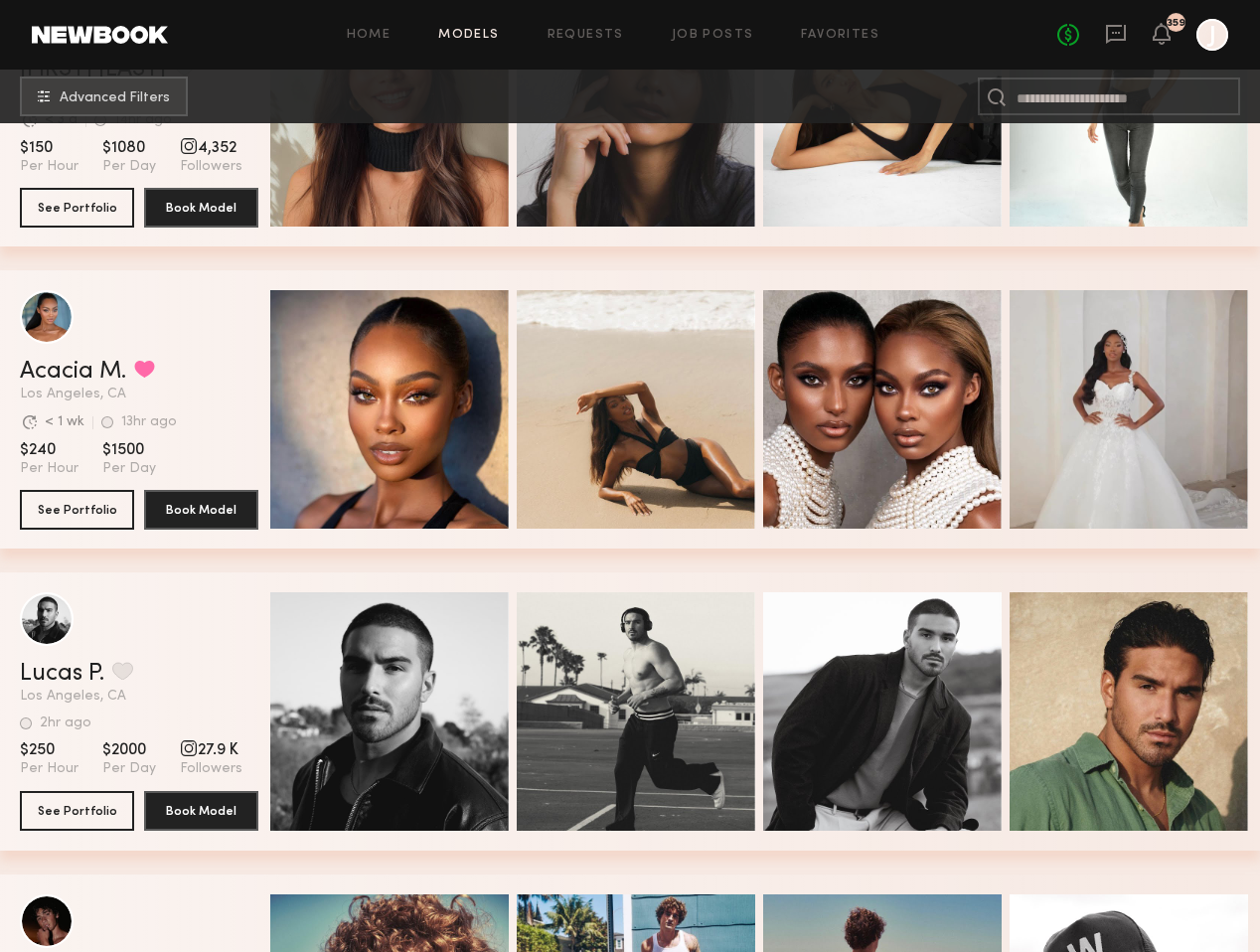 scroll, scrollTop: 1071, scrollLeft: 0, axis: vertical 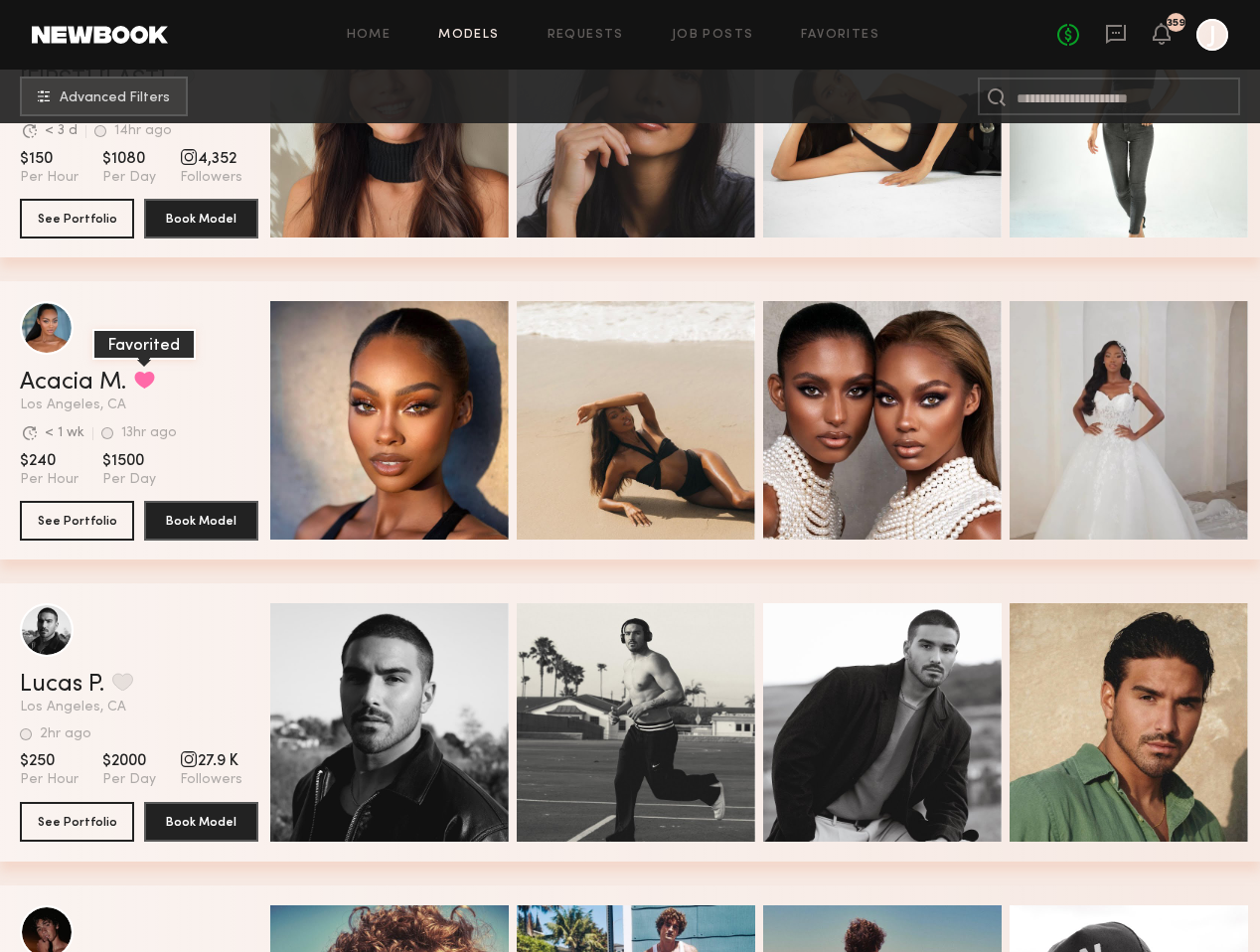click 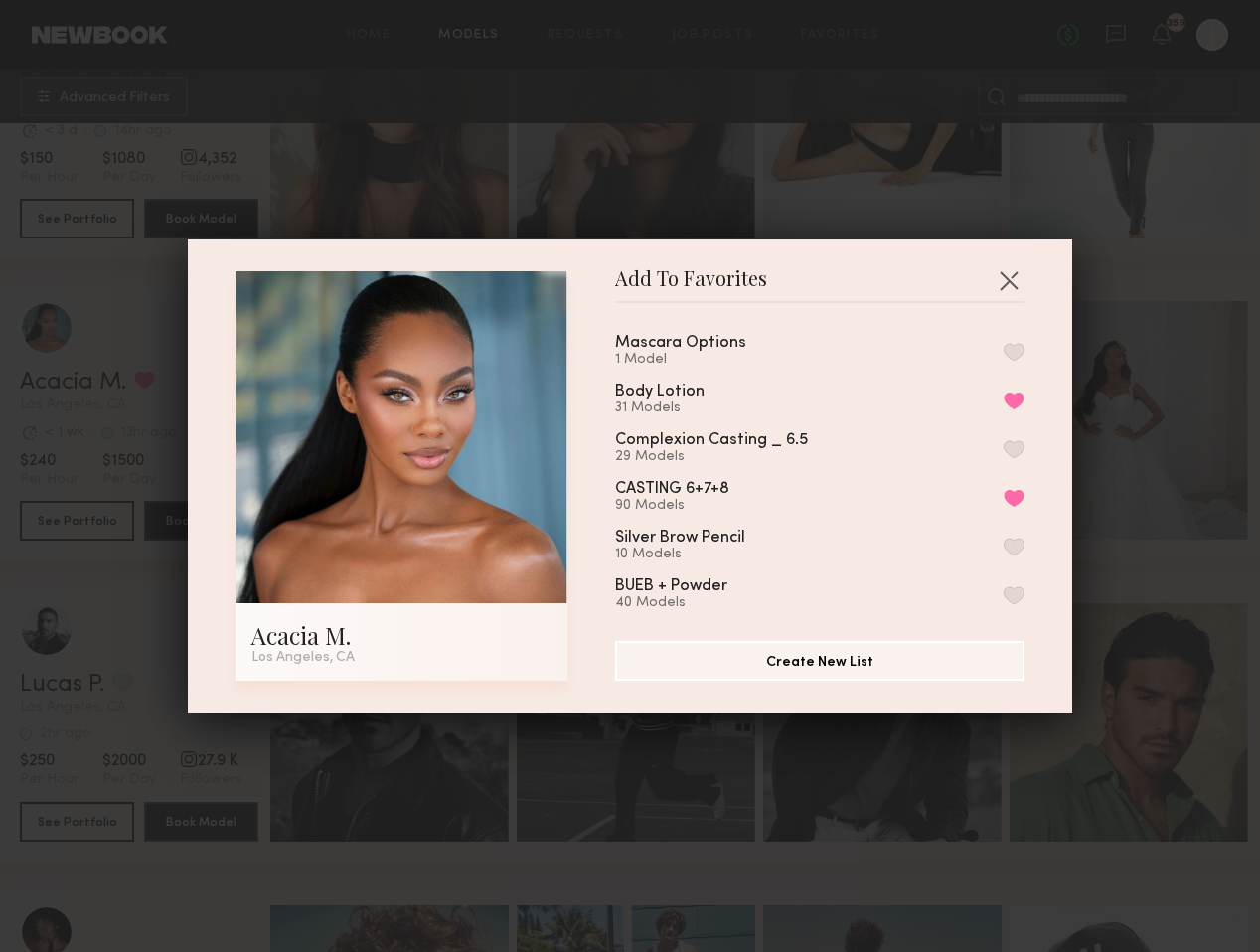 click at bounding box center (1014, 352) 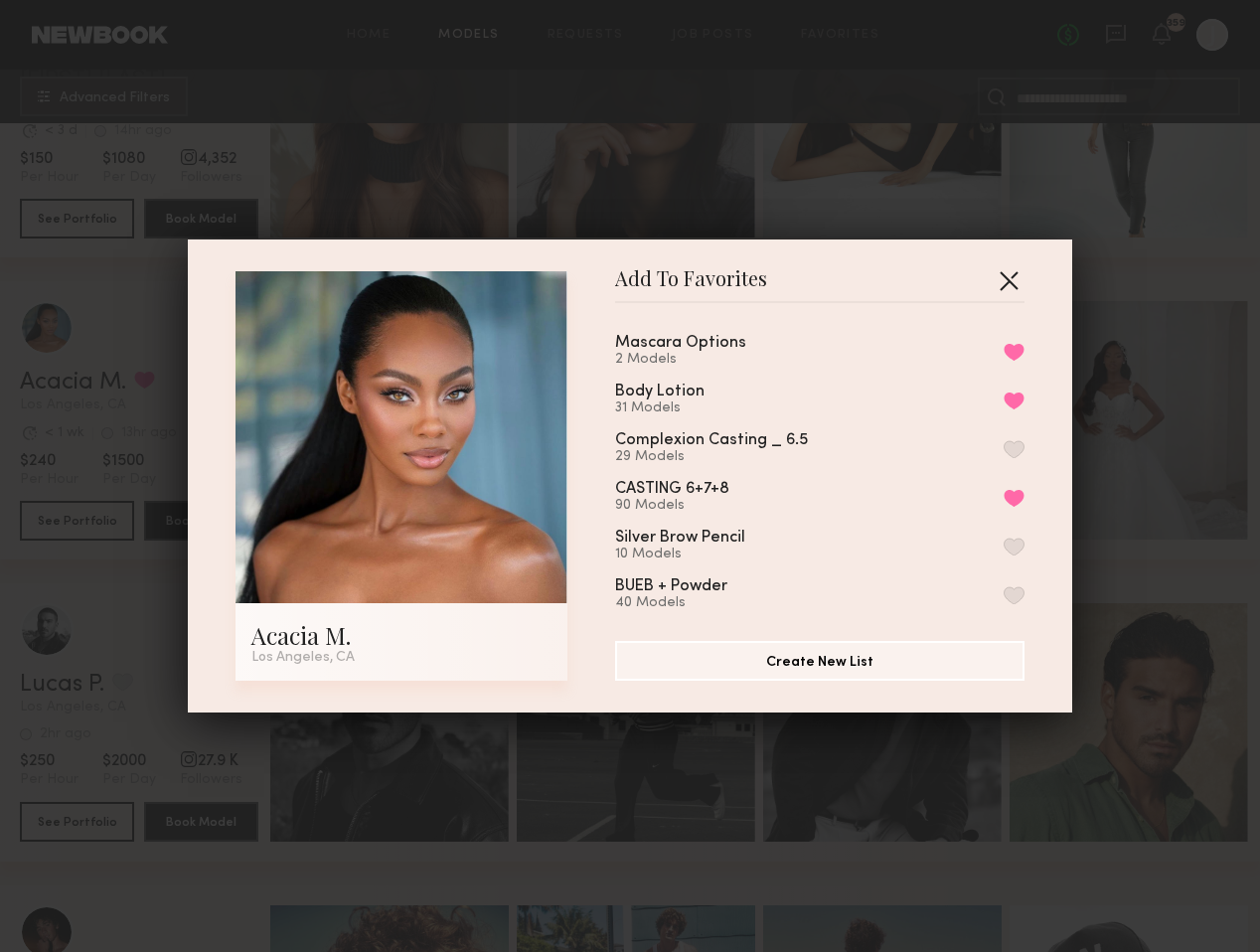 click at bounding box center [1009, 280] 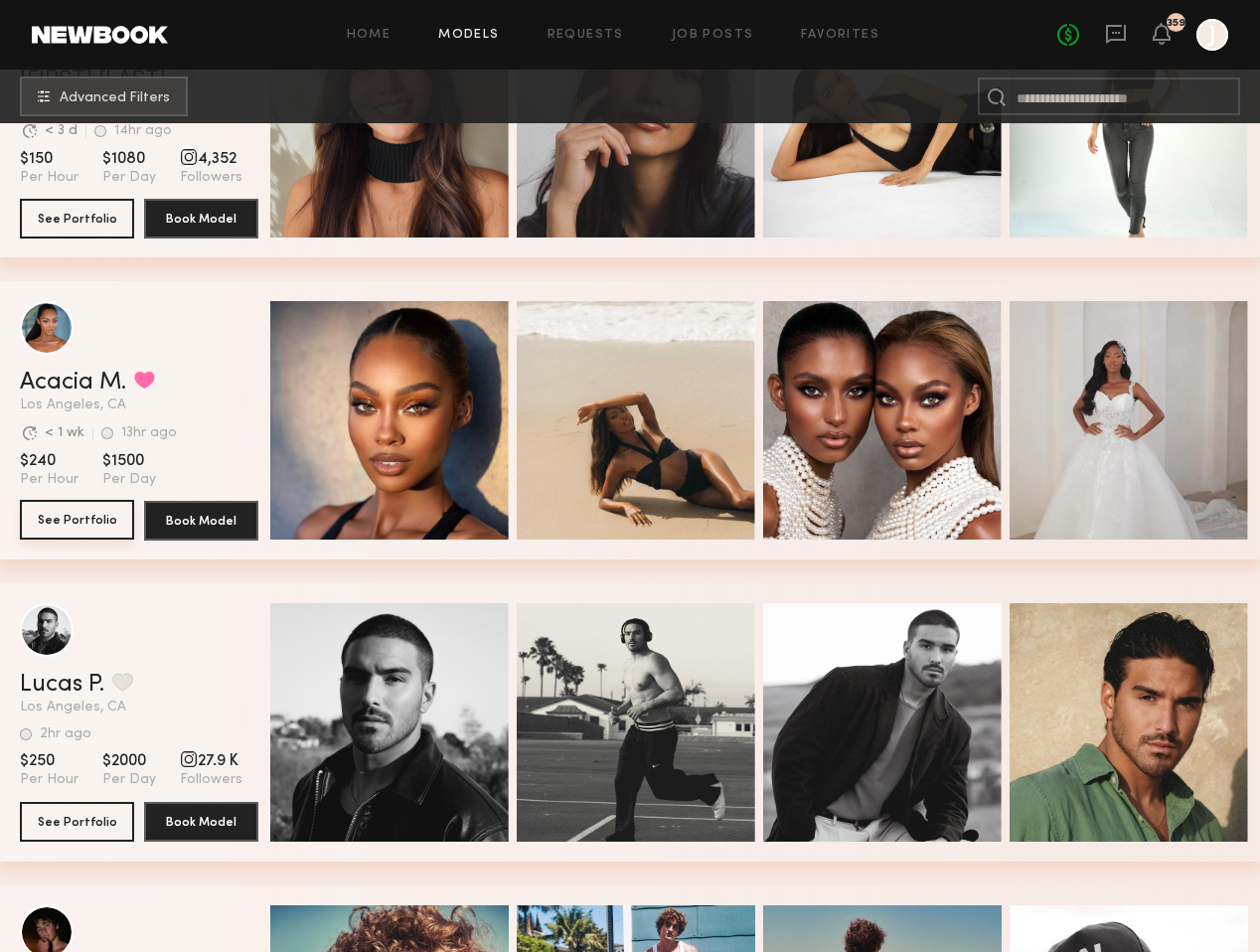 click on "See Portfolio" 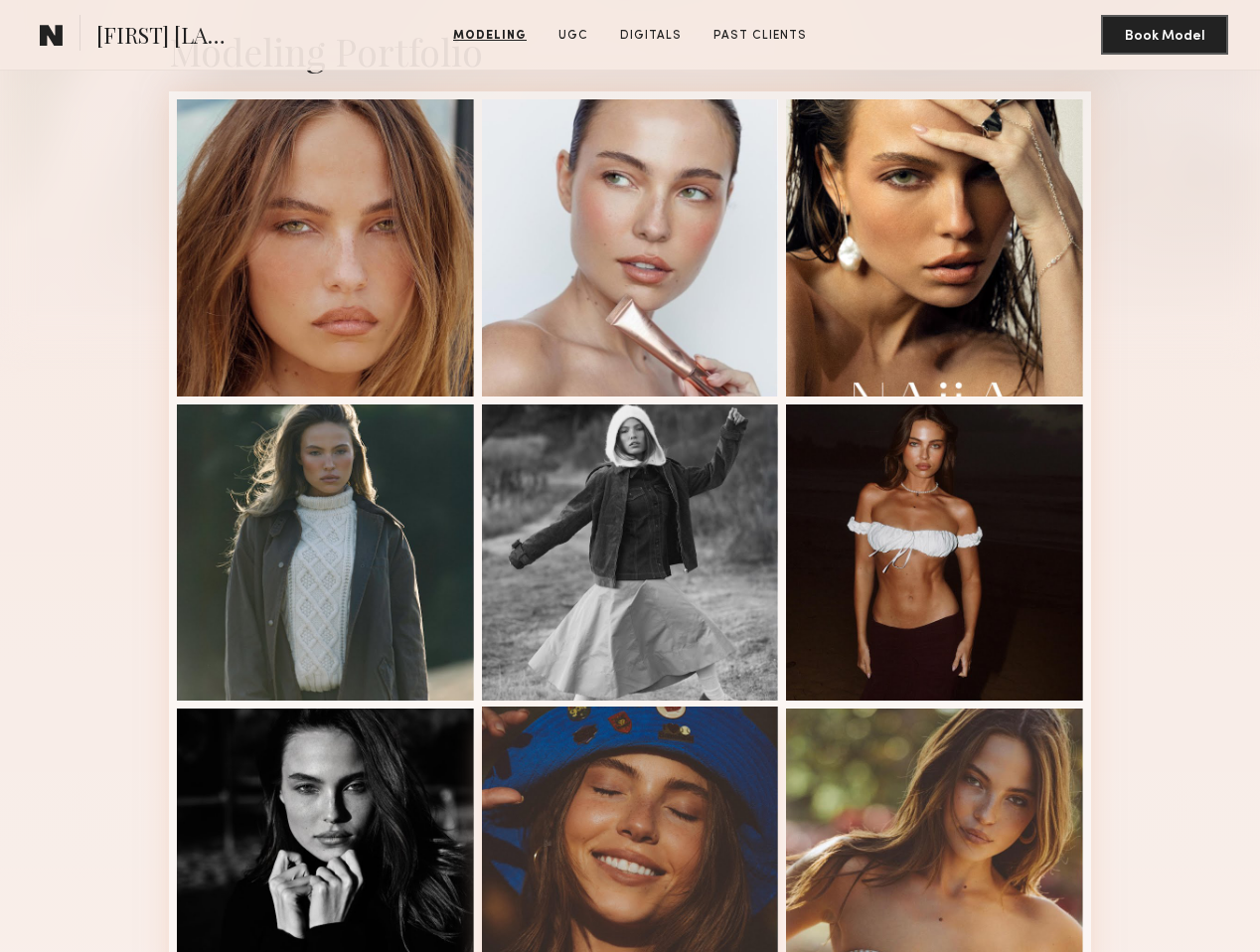 scroll, scrollTop: 395, scrollLeft: 0, axis: vertical 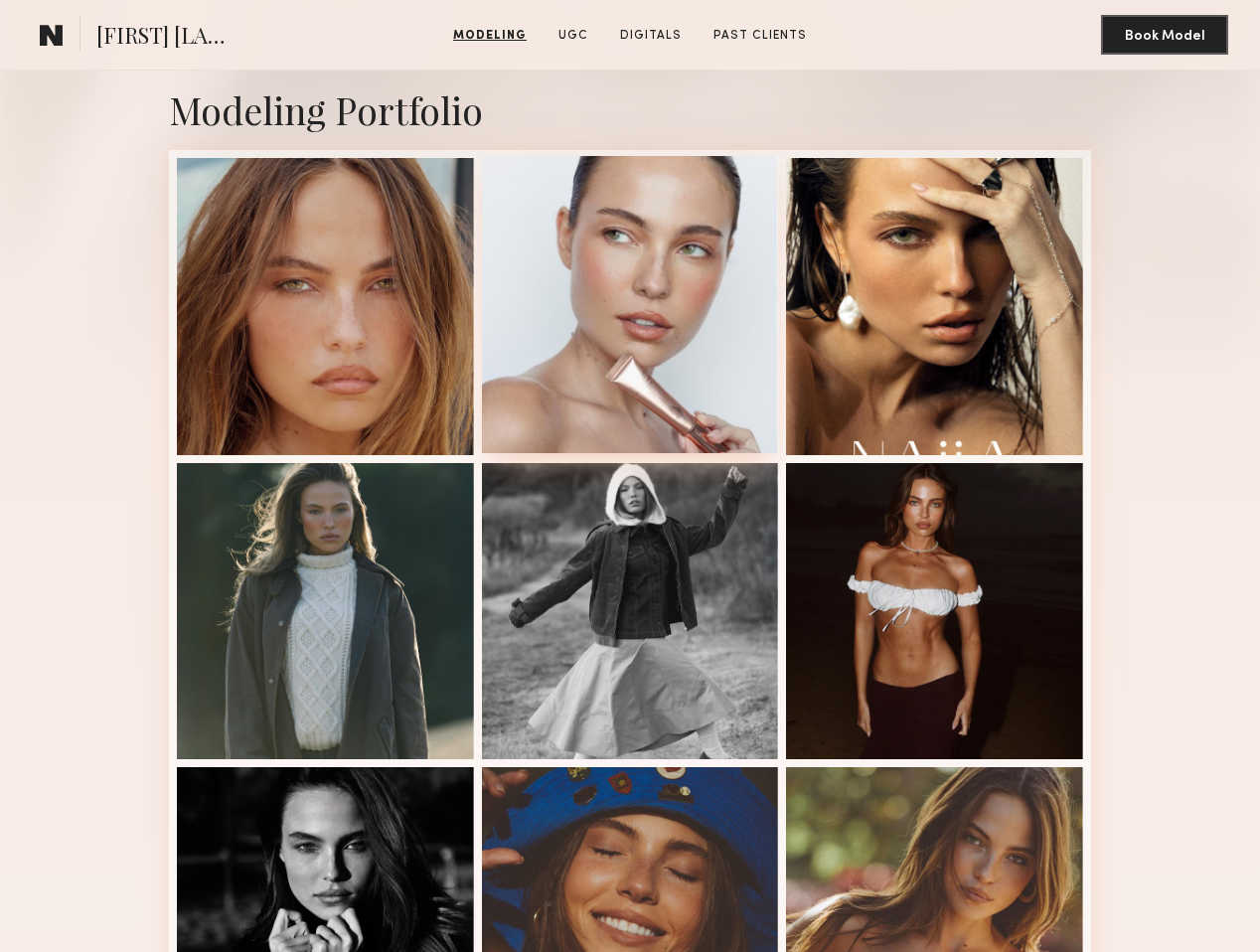 click at bounding box center (630, 304) 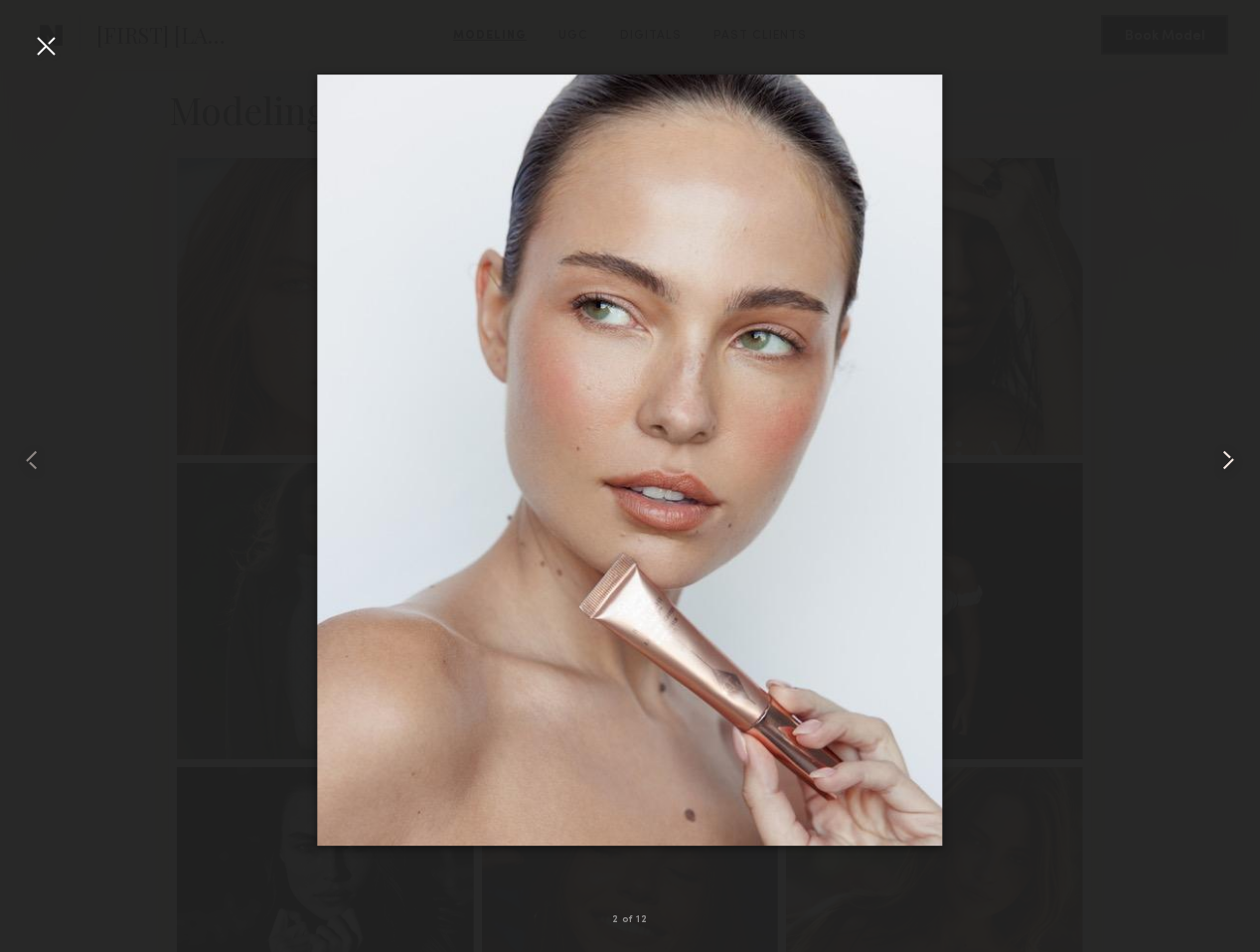 click at bounding box center [1228, 460] 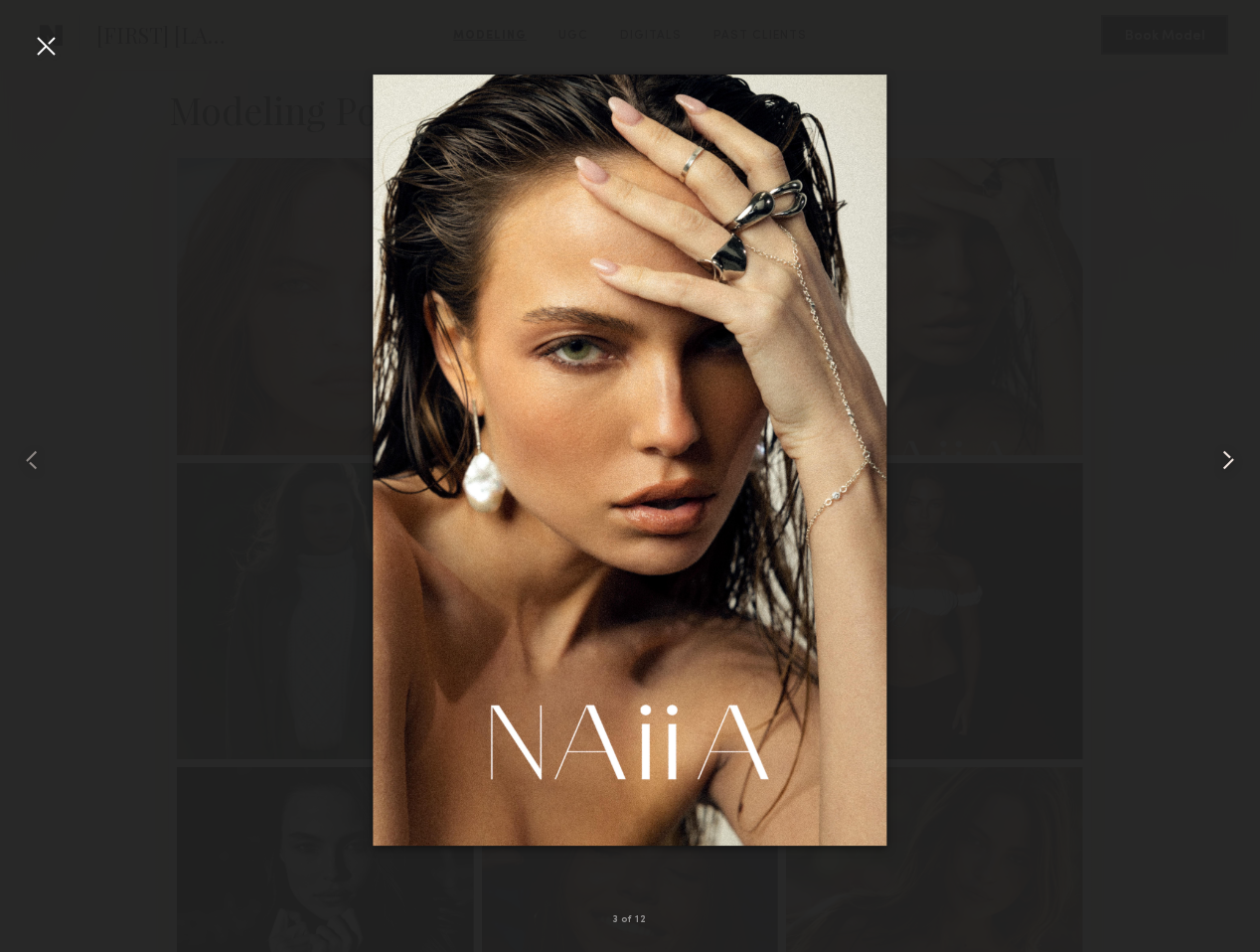 click at bounding box center (1228, 460) 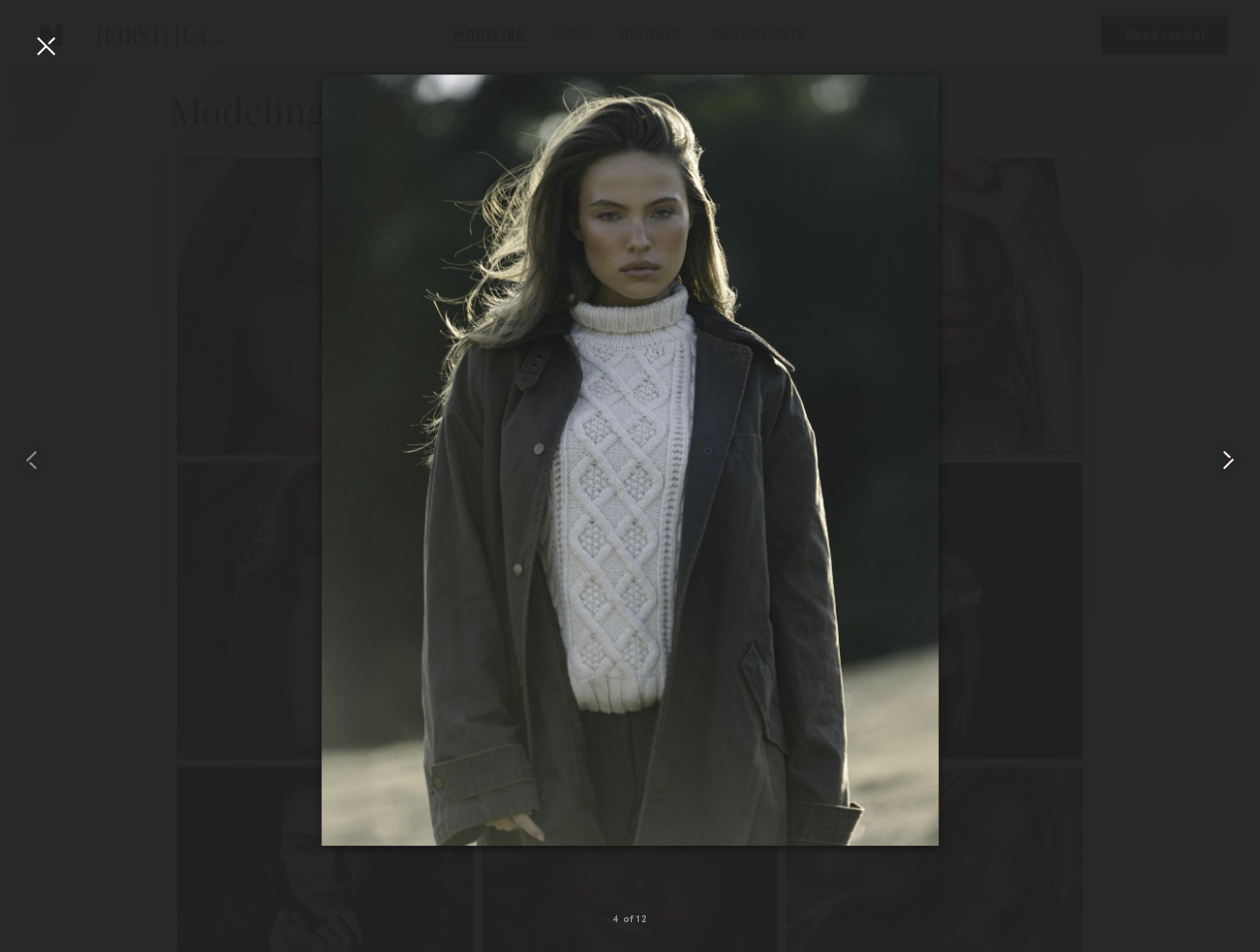 click at bounding box center (1228, 460) 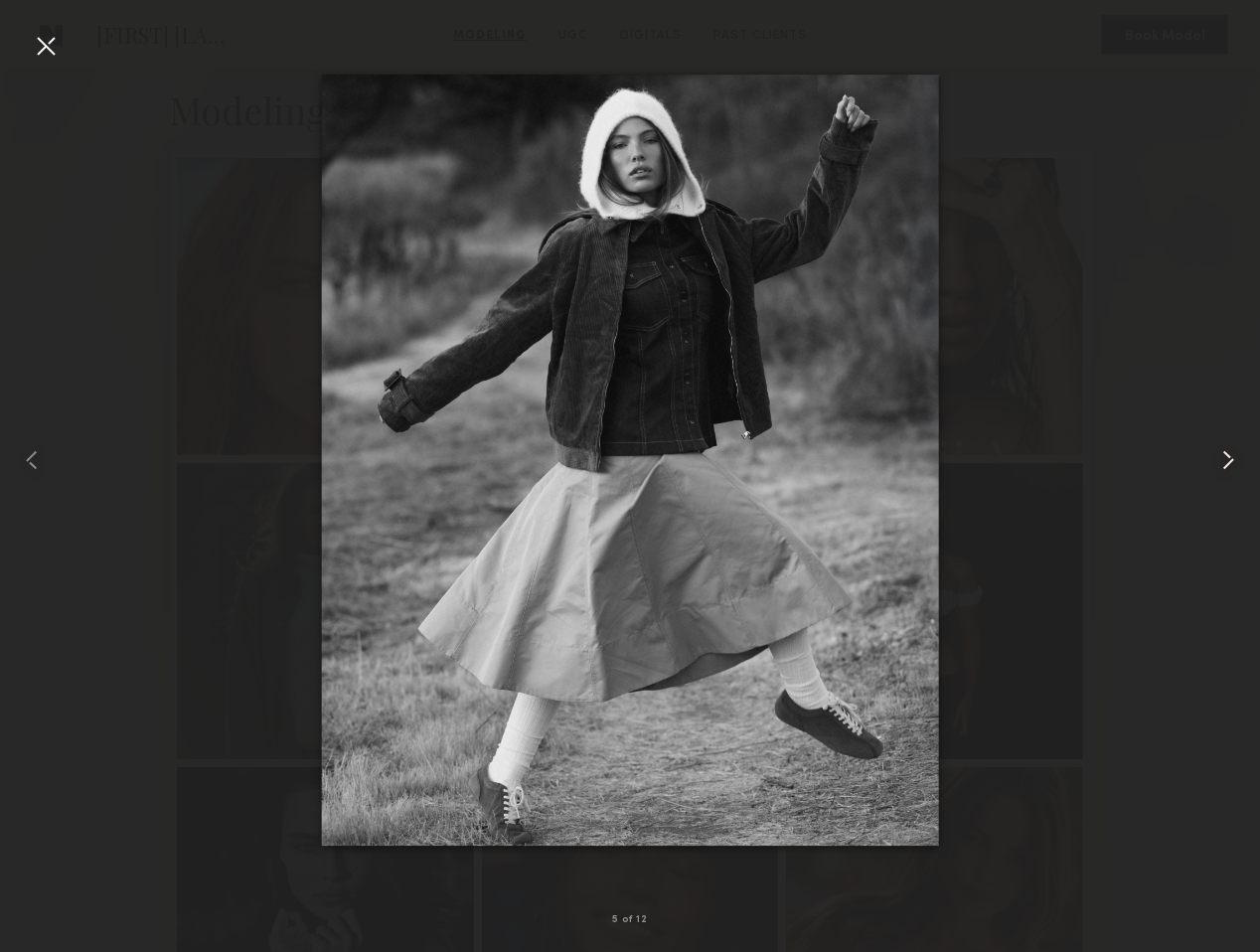click at bounding box center (1228, 460) 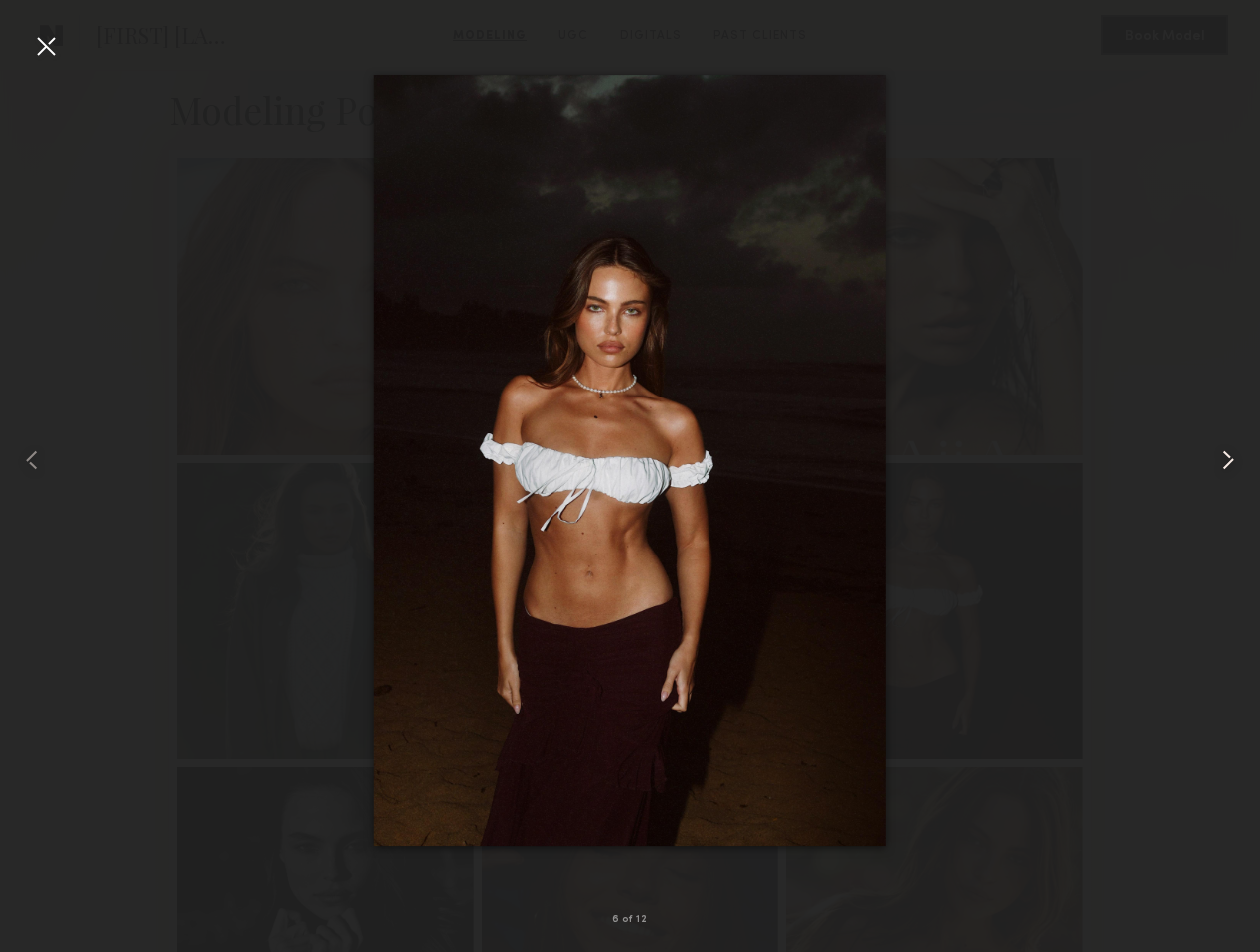 click at bounding box center [1228, 460] 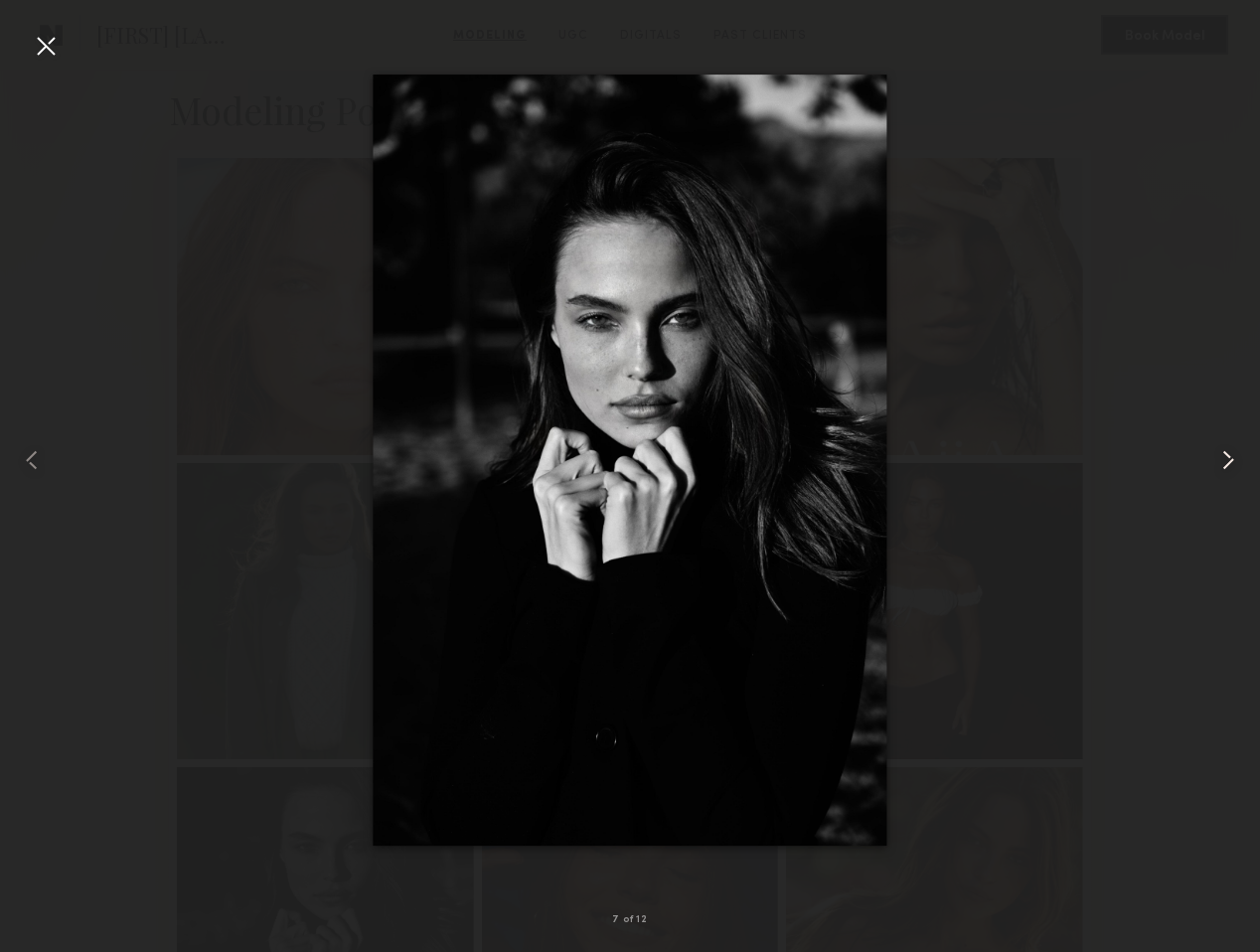click at bounding box center (1228, 460) 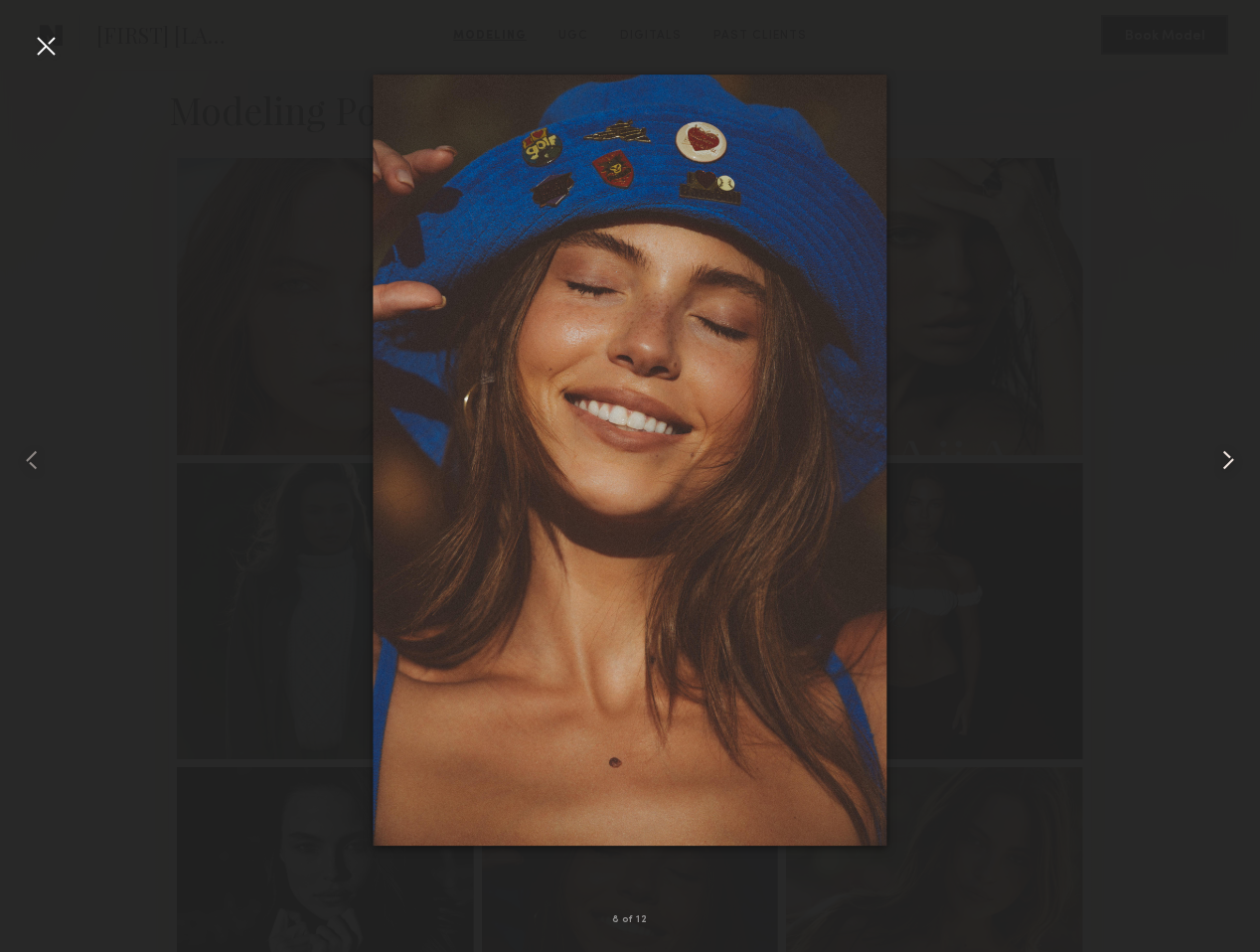 click at bounding box center [1228, 460] 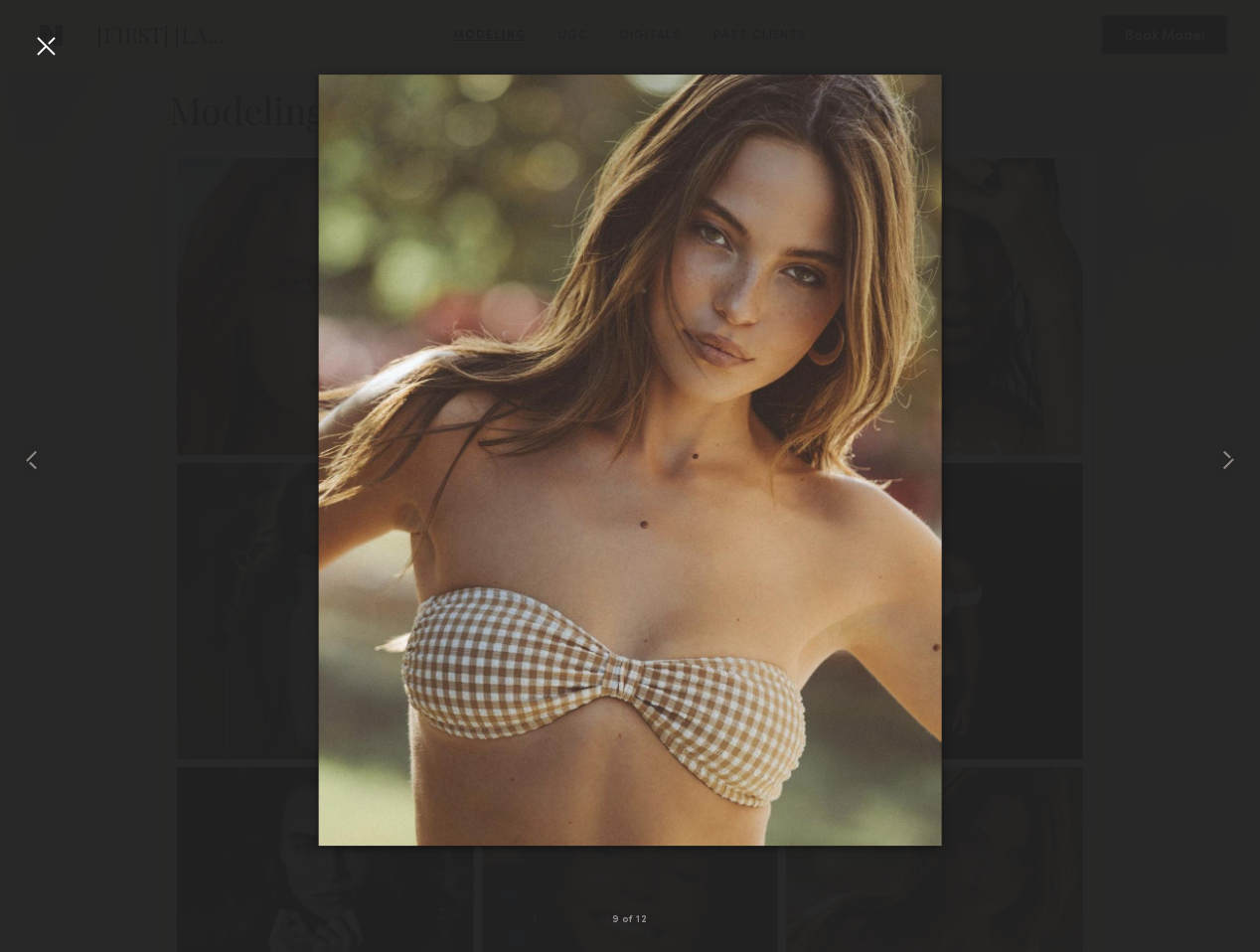 click at bounding box center [630, 460] 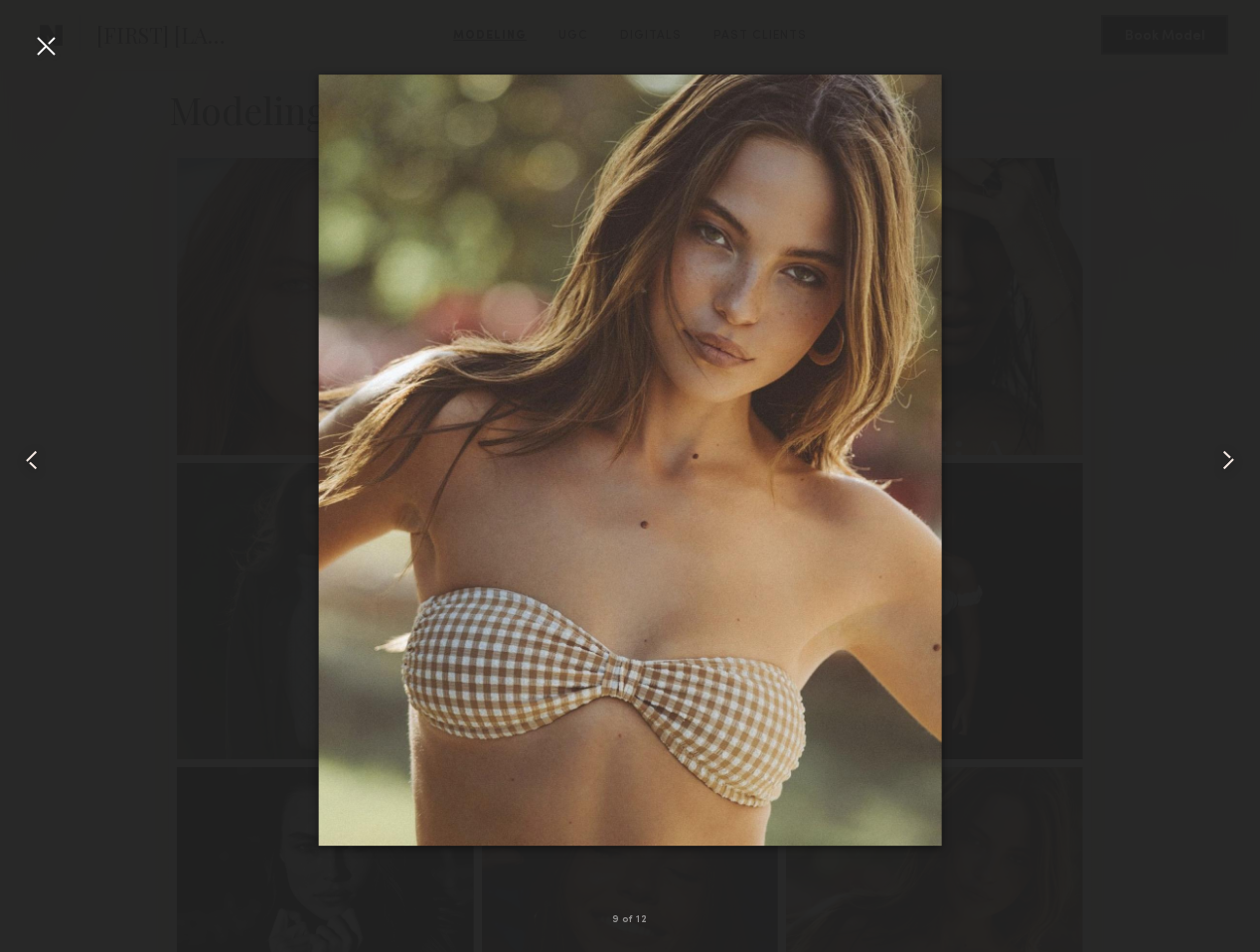 click at bounding box center [46, 46] 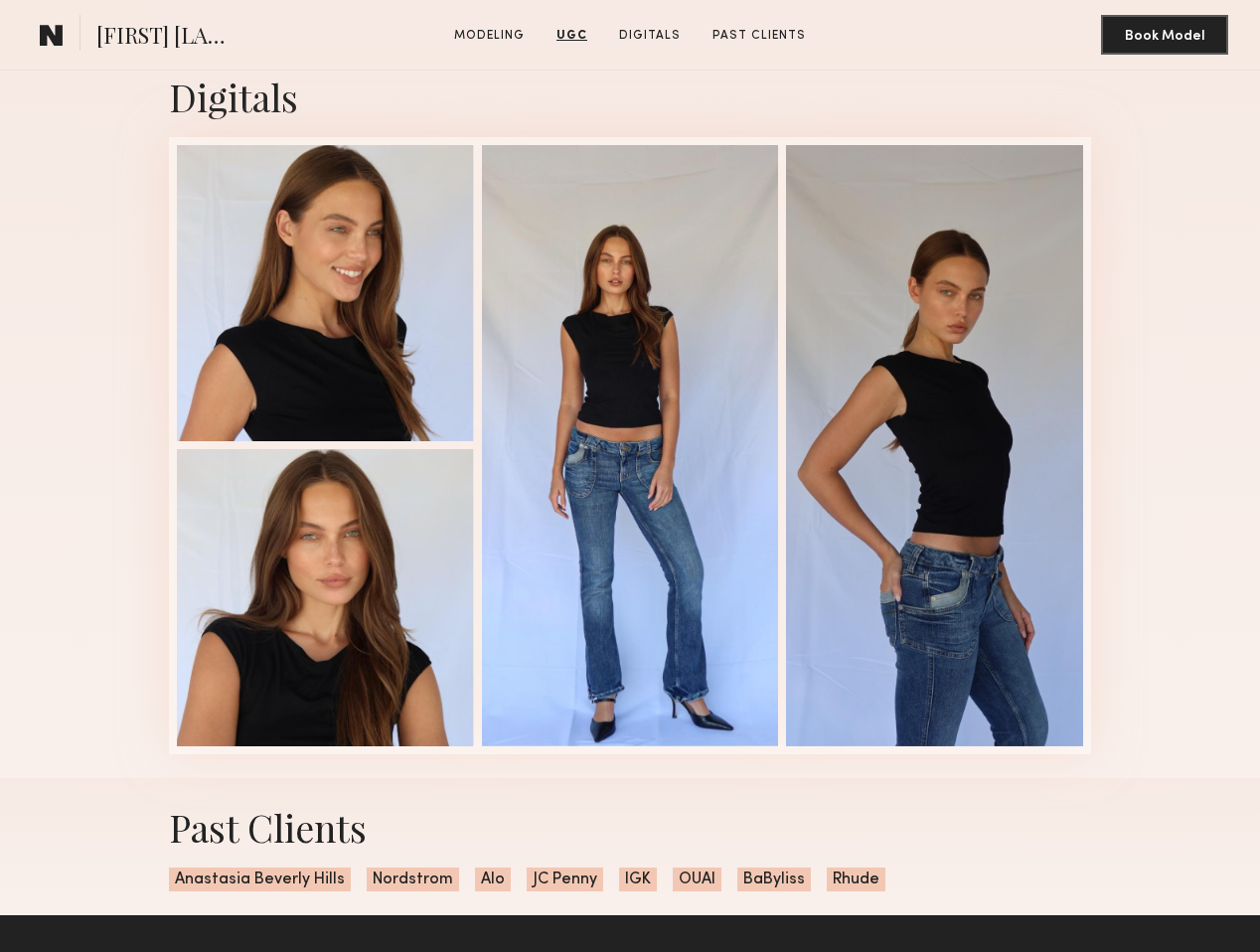 scroll, scrollTop: 2623, scrollLeft: 0, axis: vertical 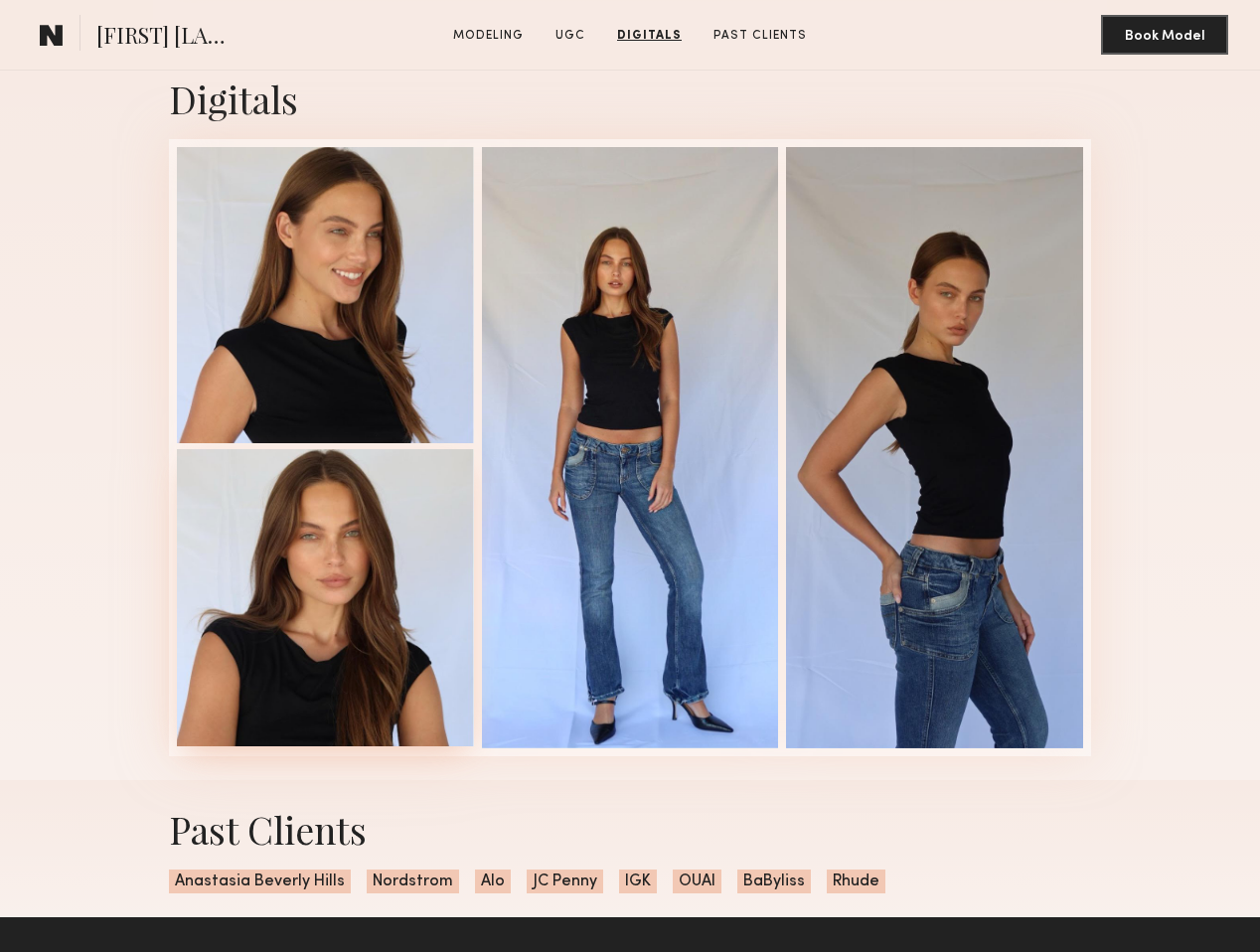 click at bounding box center (325, 597) 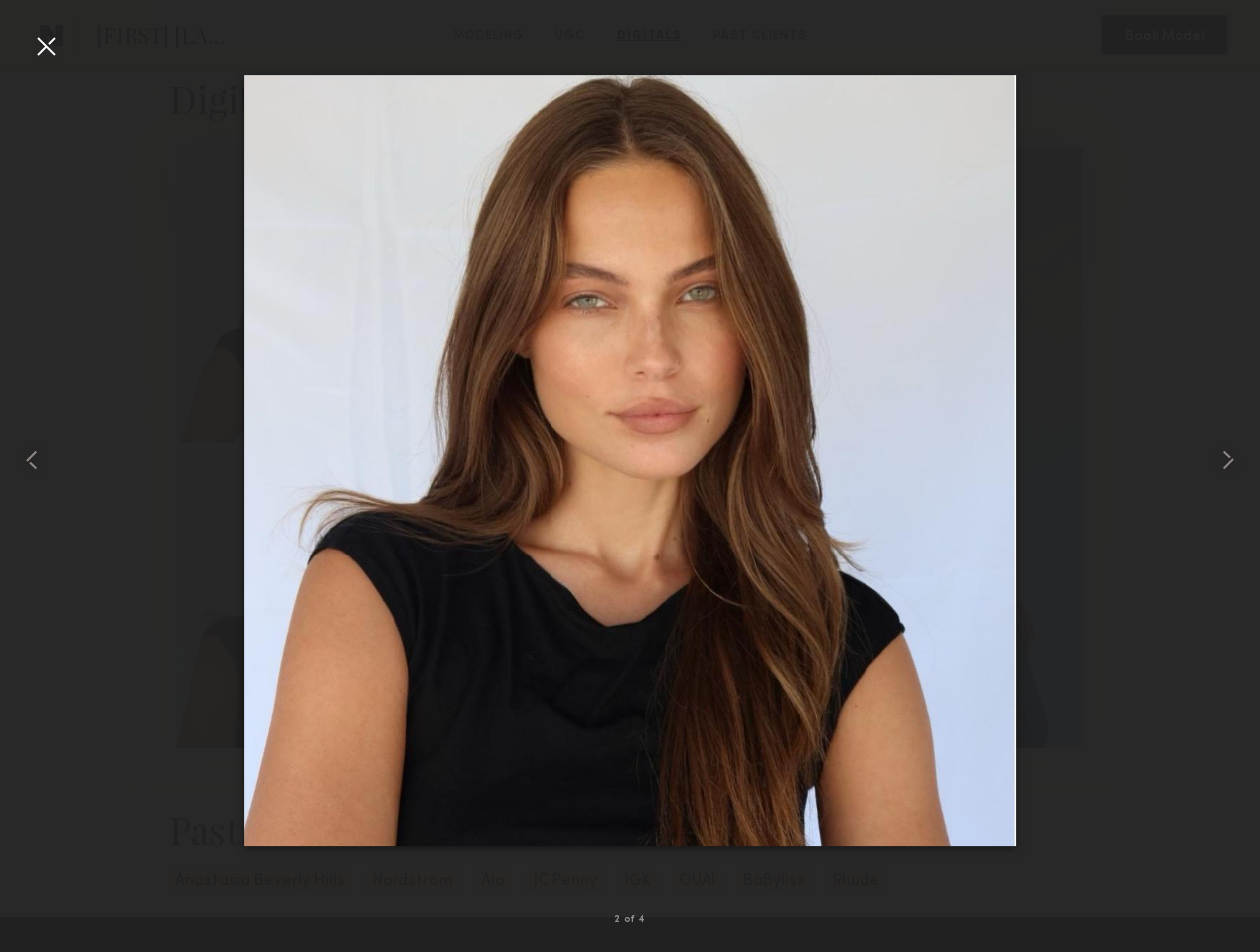 click at bounding box center (630, 460) 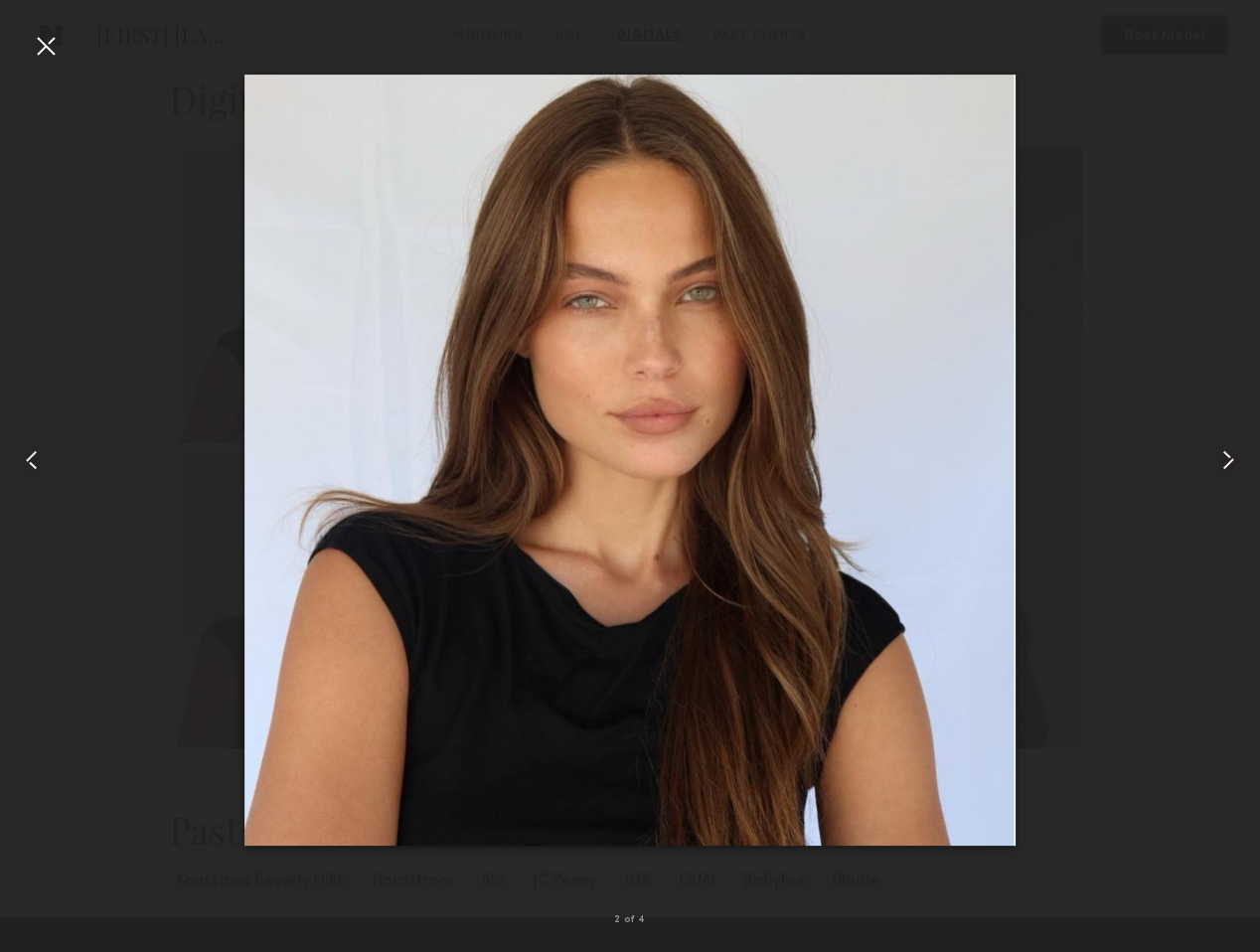 click at bounding box center [46, 46] 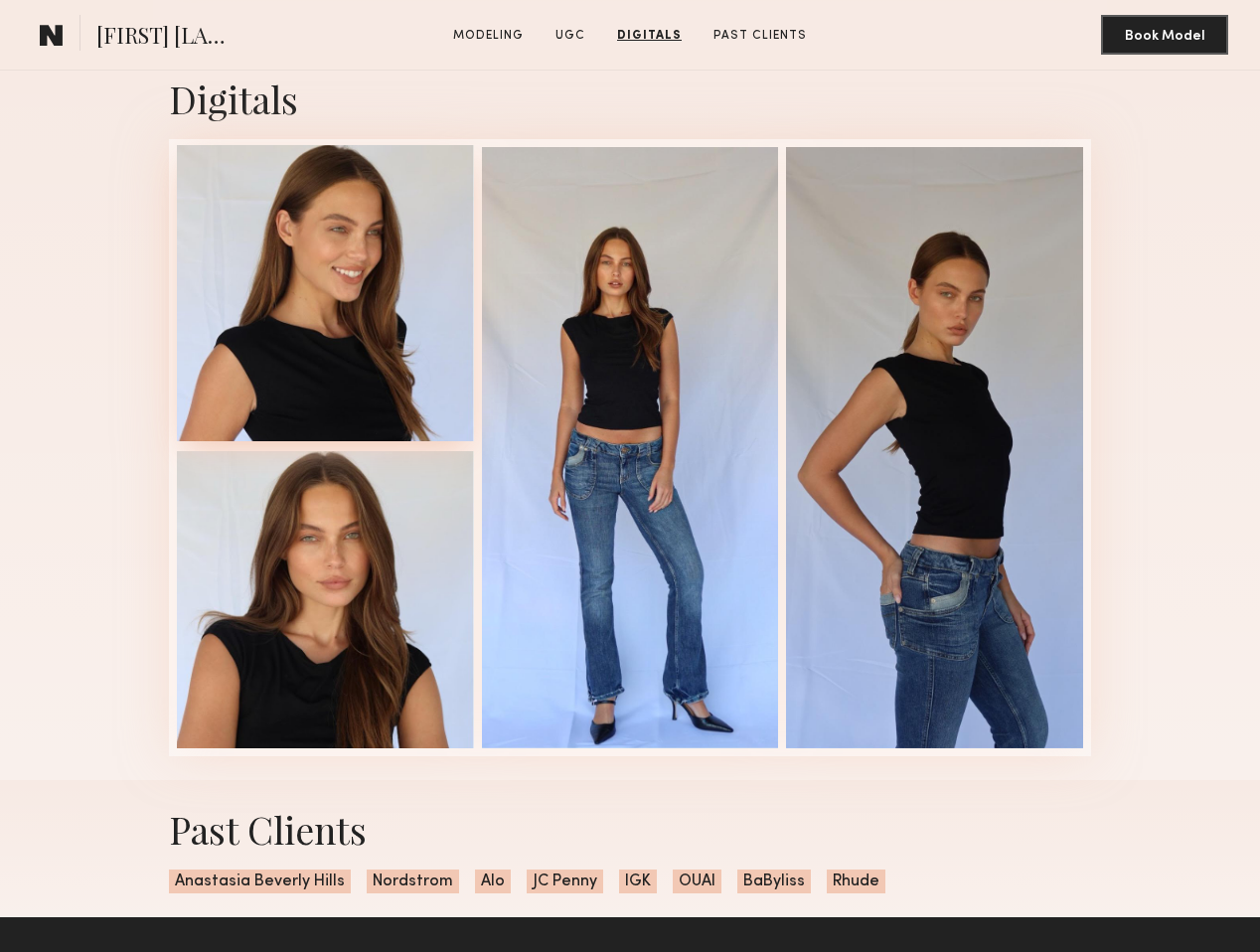 click at bounding box center (325, 293) 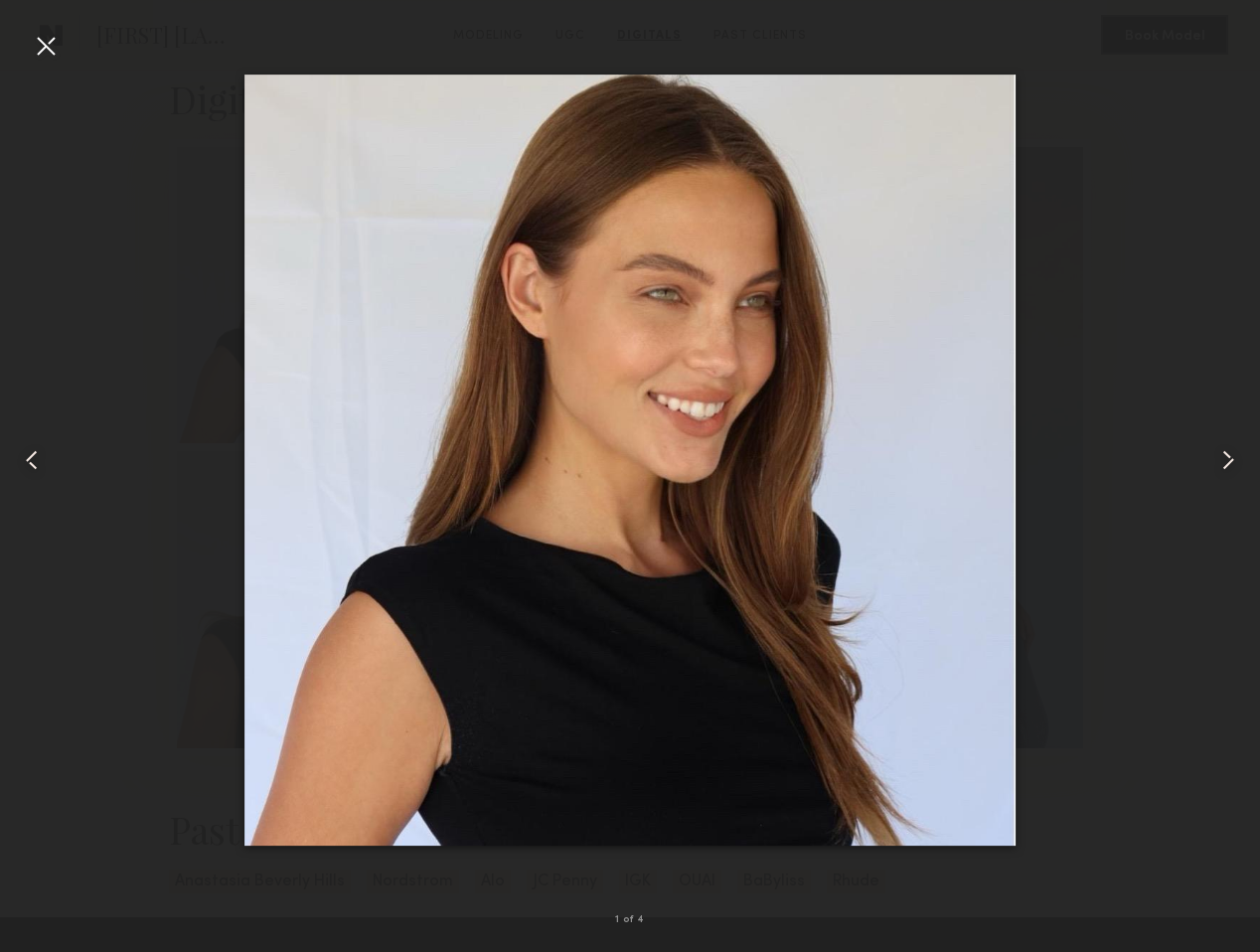 click at bounding box center [46, 46] 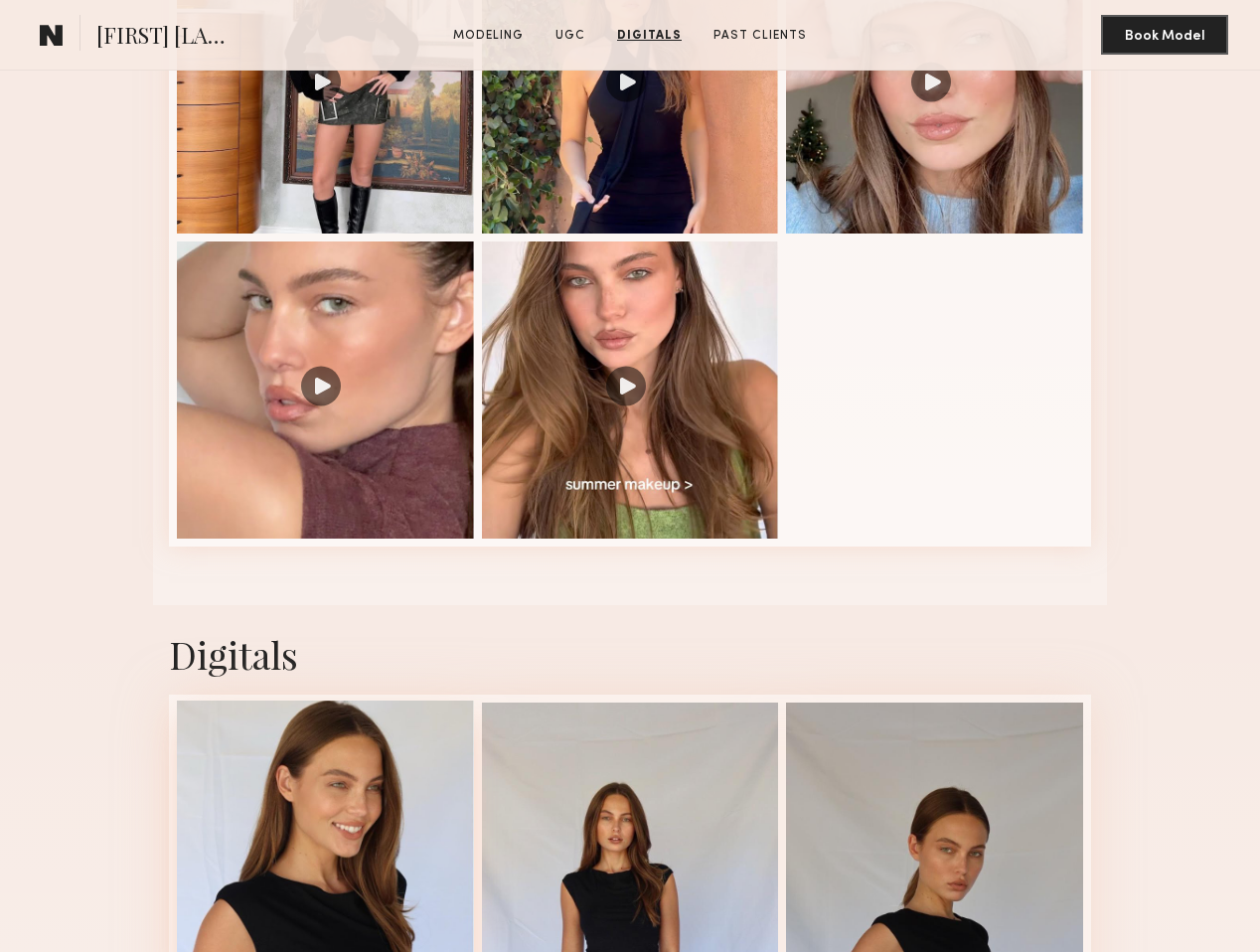 scroll, scrollTop: 2069, scrollLeft: 0, axis: vertical 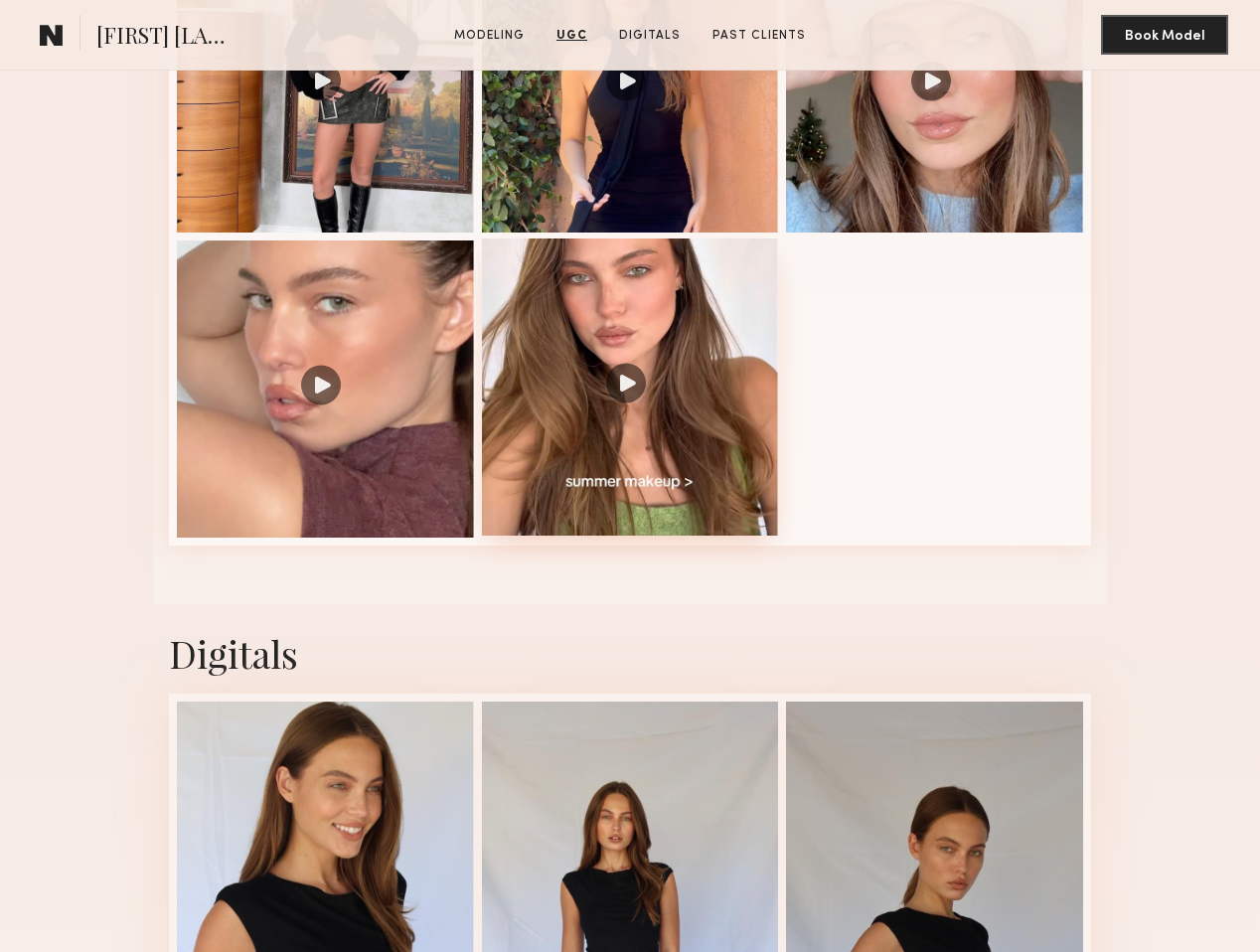 click at bounding box center [630, 387] 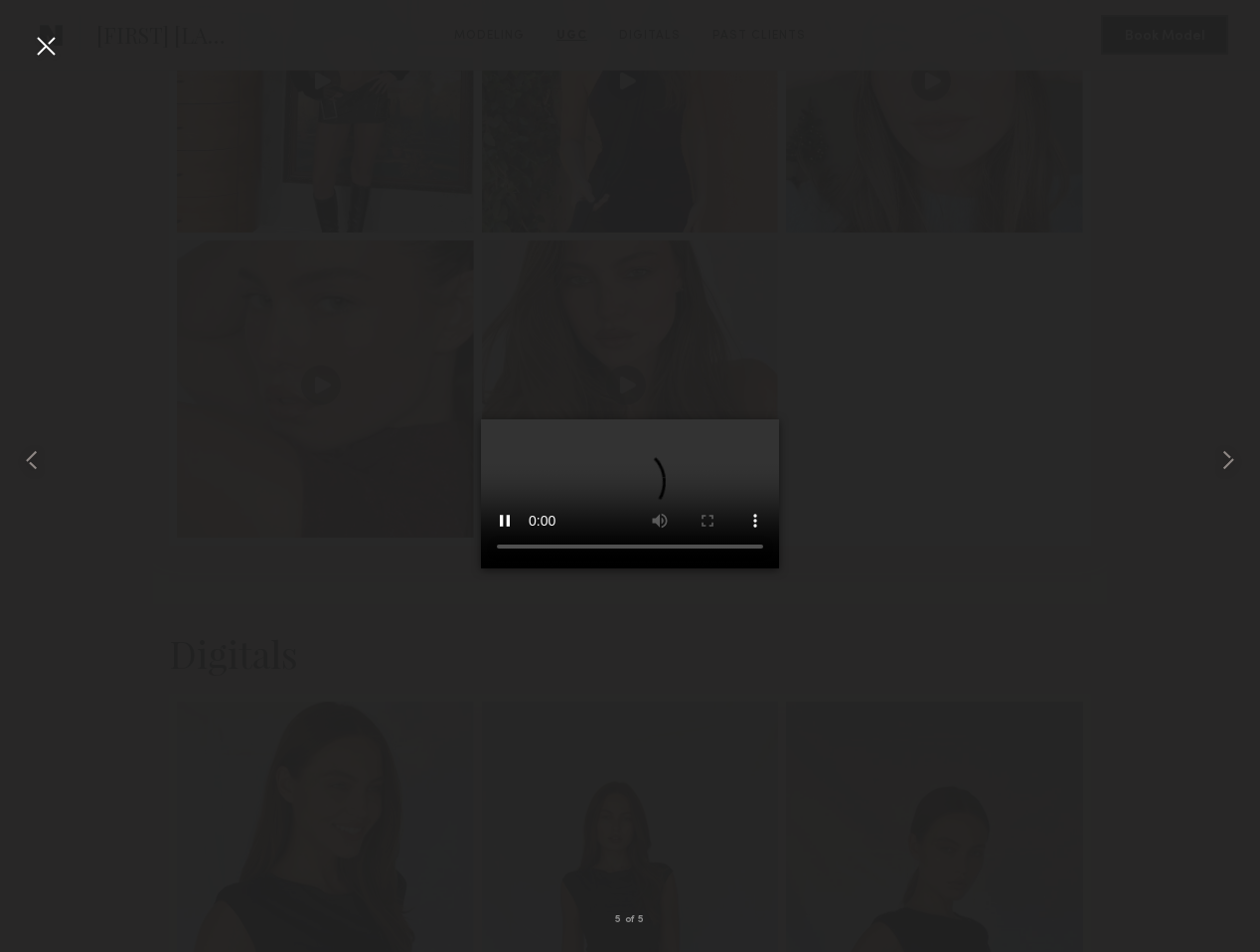 click at bounding box center (46, 46) 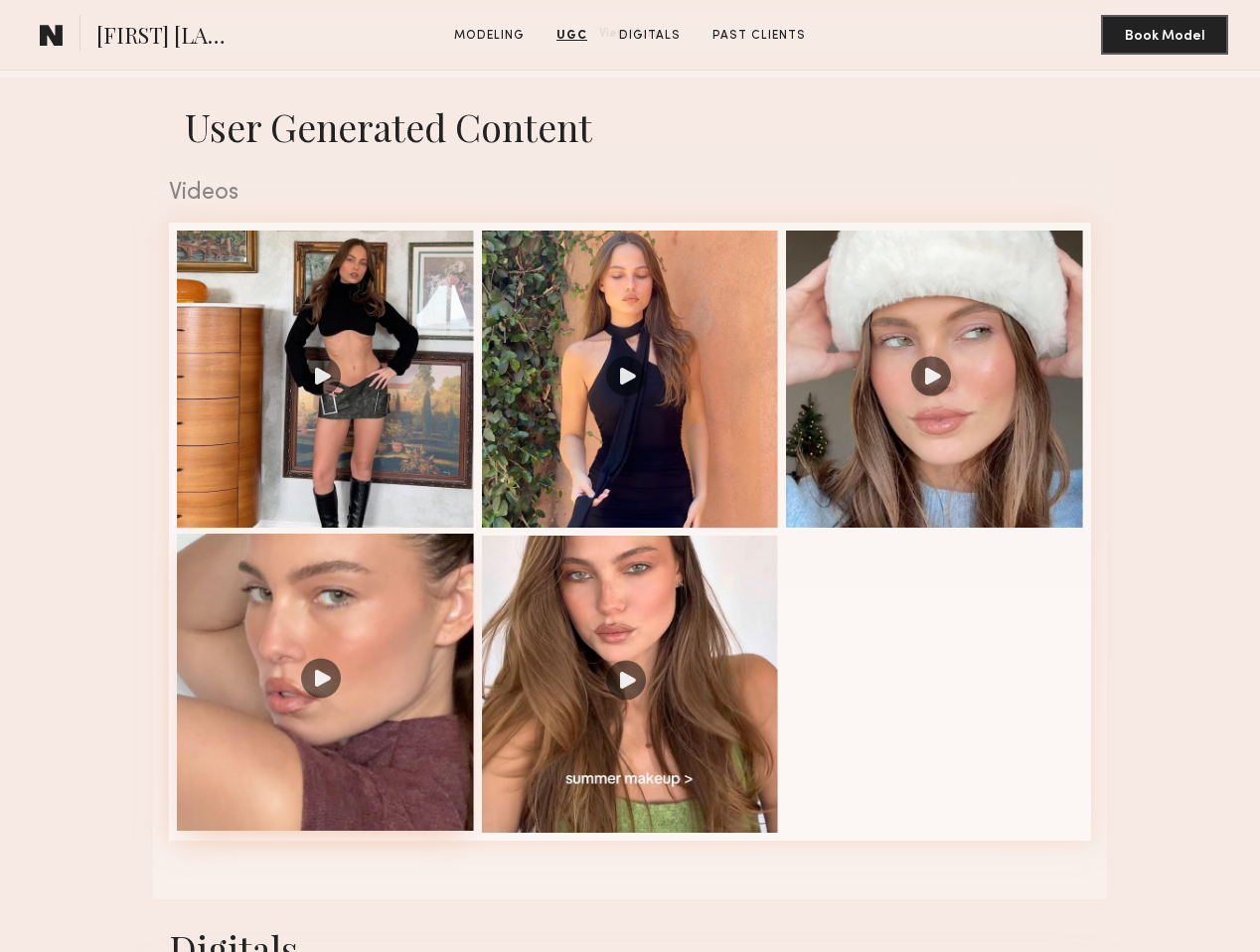 scroll, scrollTop: 1773, scrollLeft: 0, axis: vertical 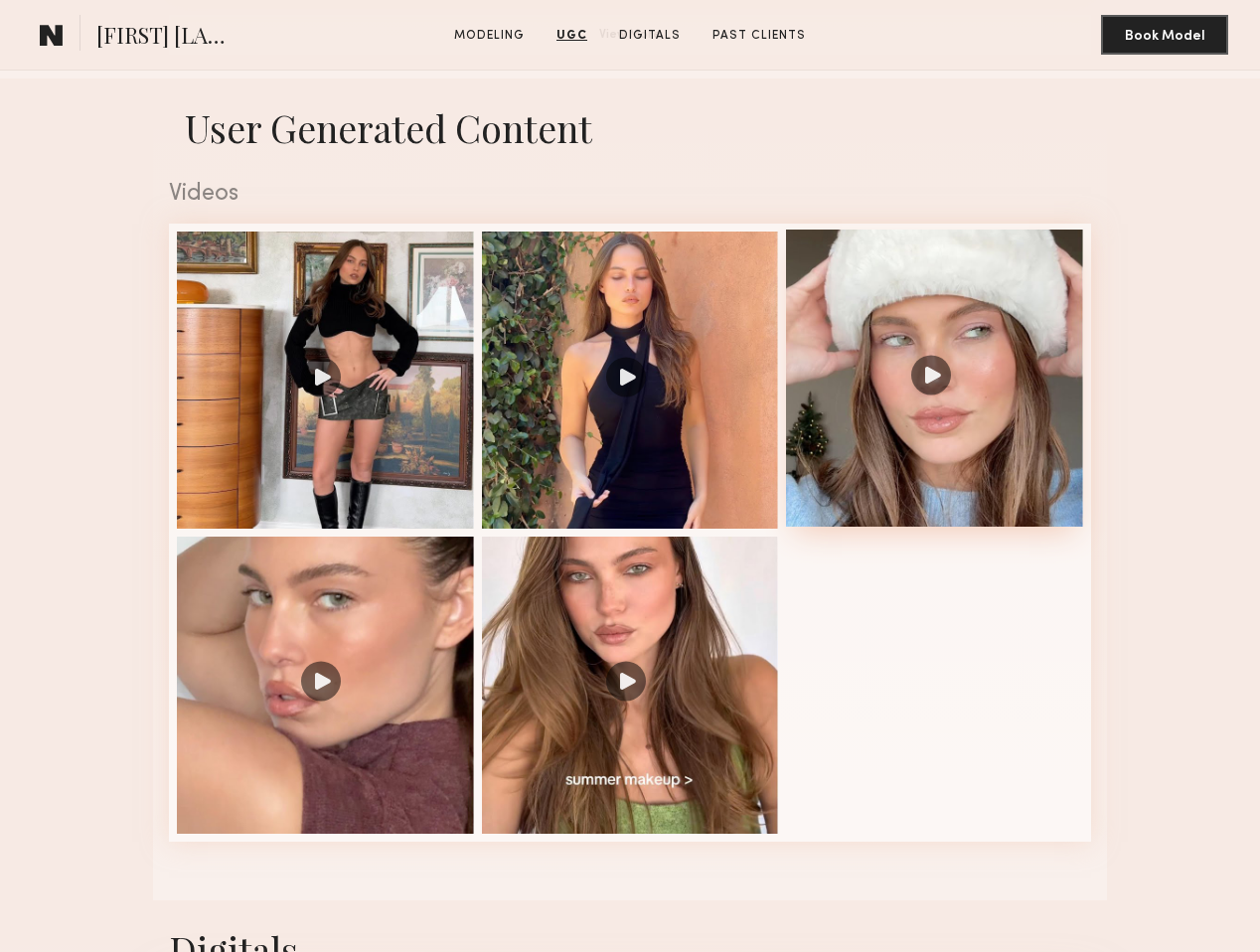 click at bounding box center (934, 378) 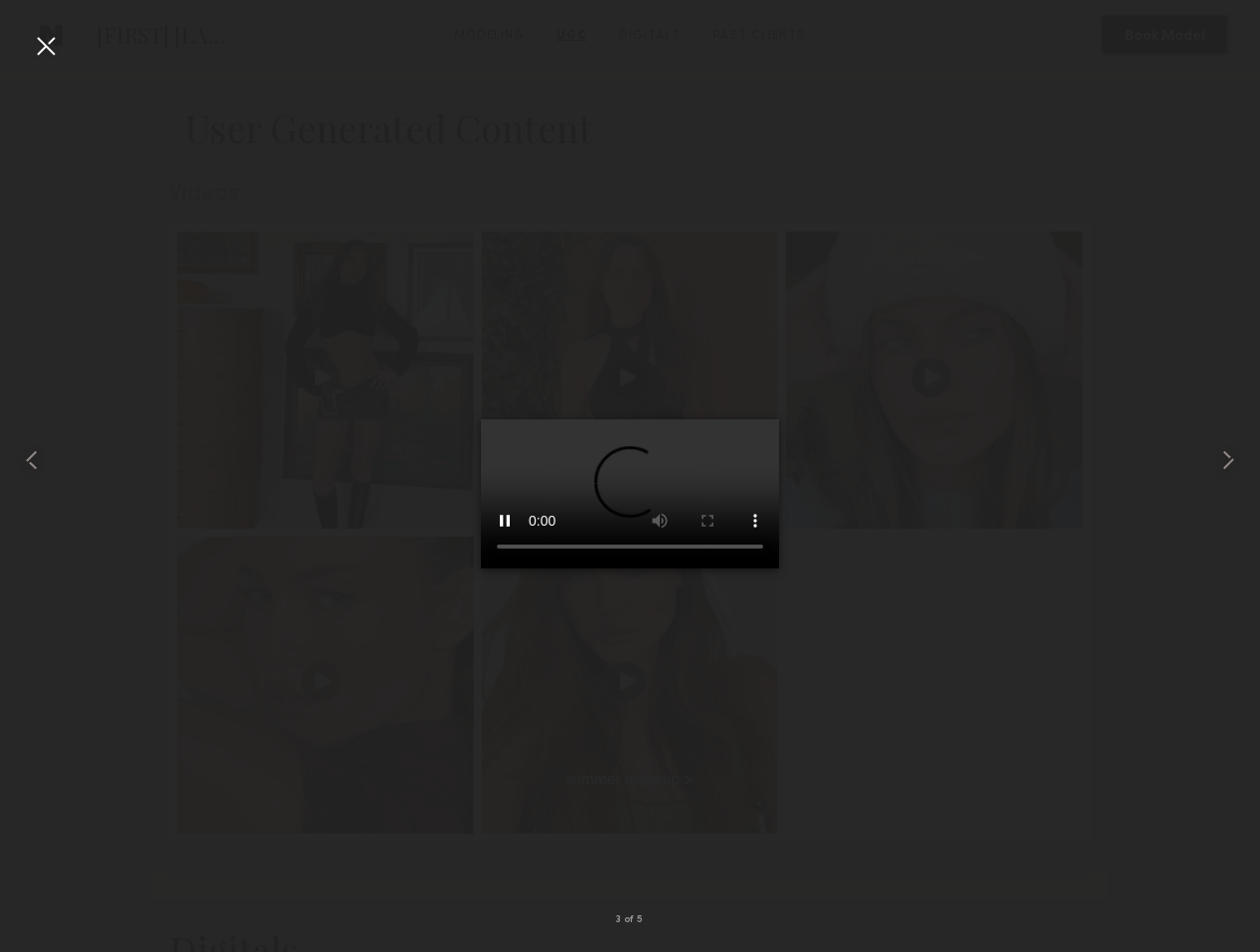 click at bounding box center [46, 46] 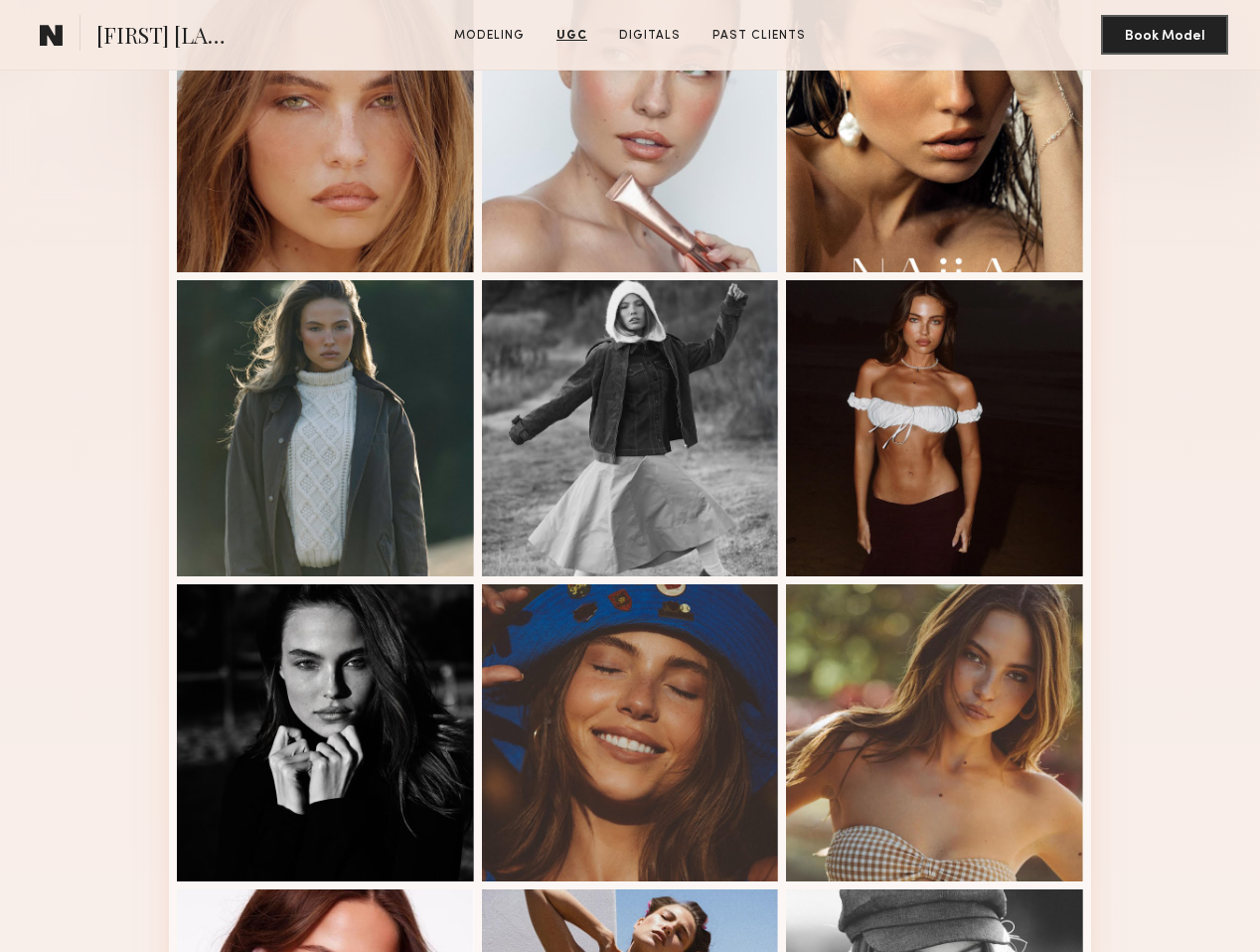 scroll, scrollTop: 0, scrollLeft: 0, axis: both 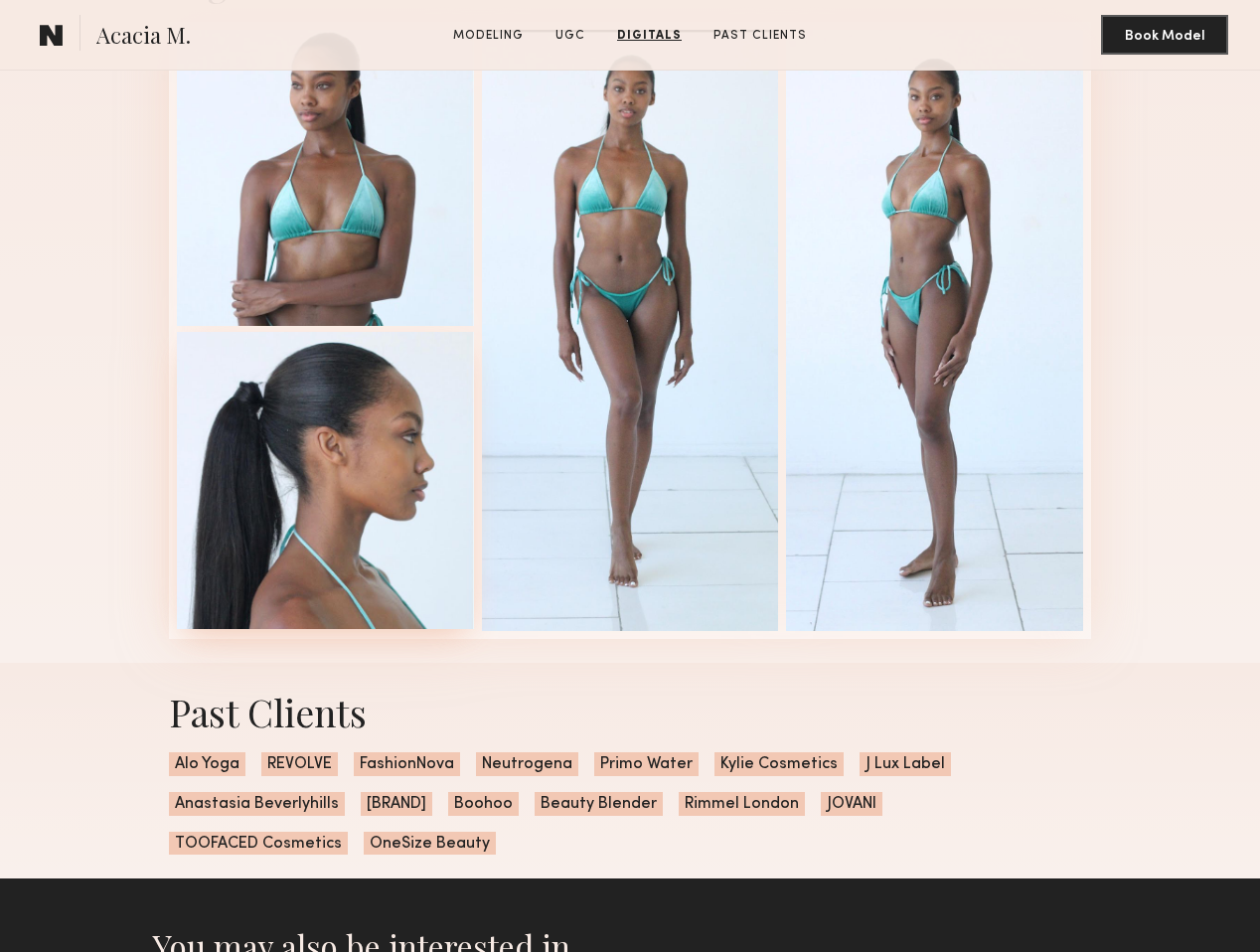 click at bounding box center (325, 480) 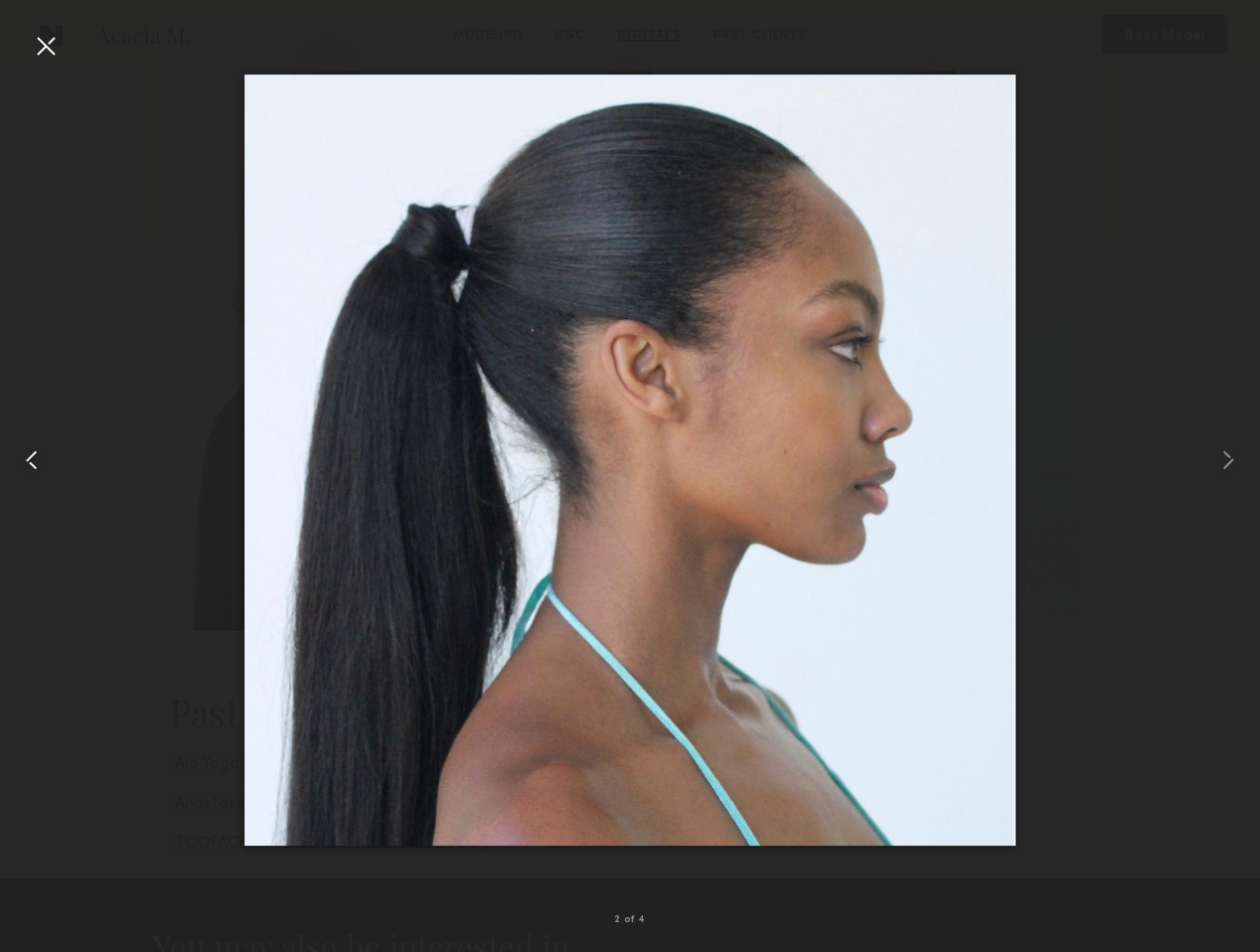 click at bounding box center (32, 460) 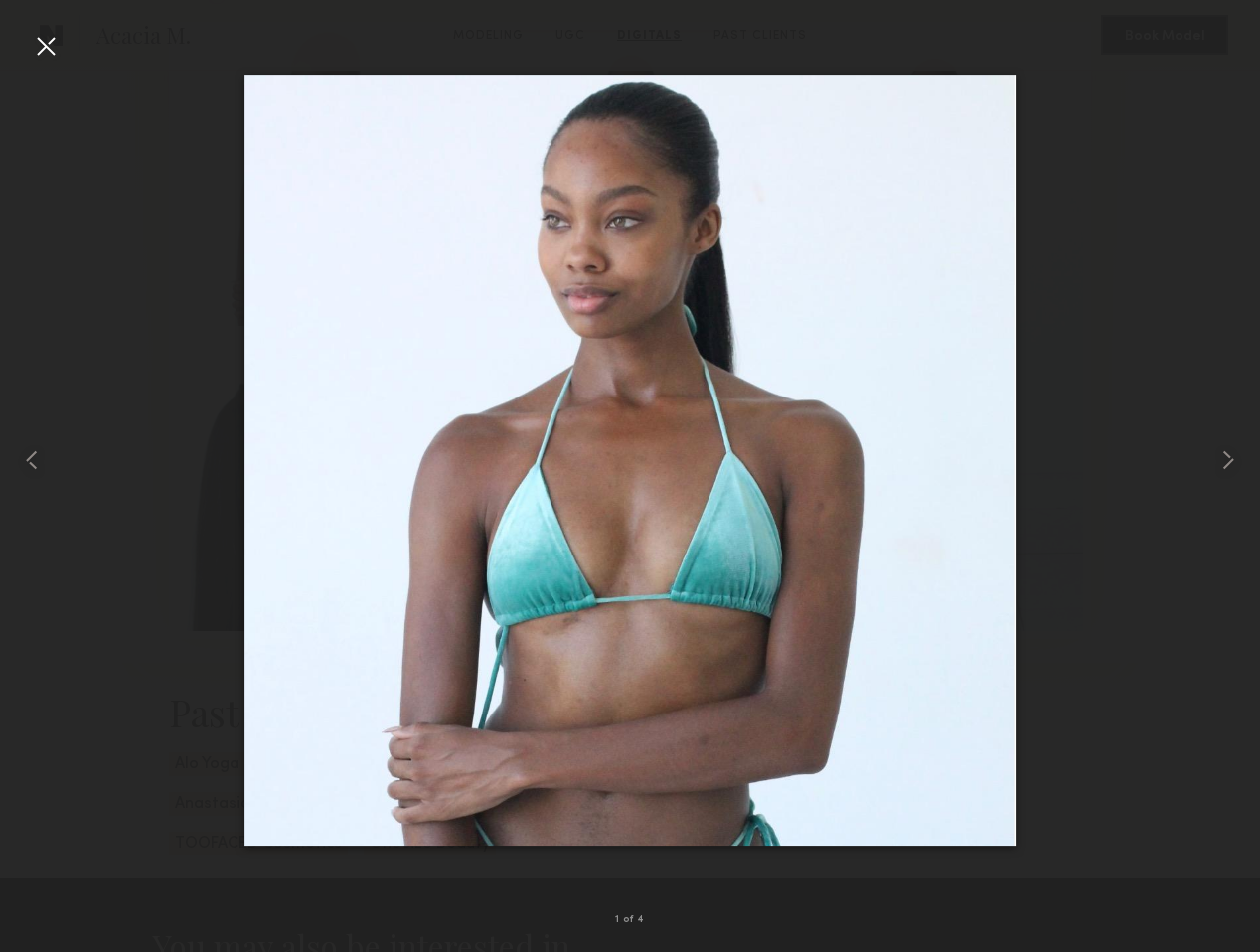 click at bounding box center (46, 46) 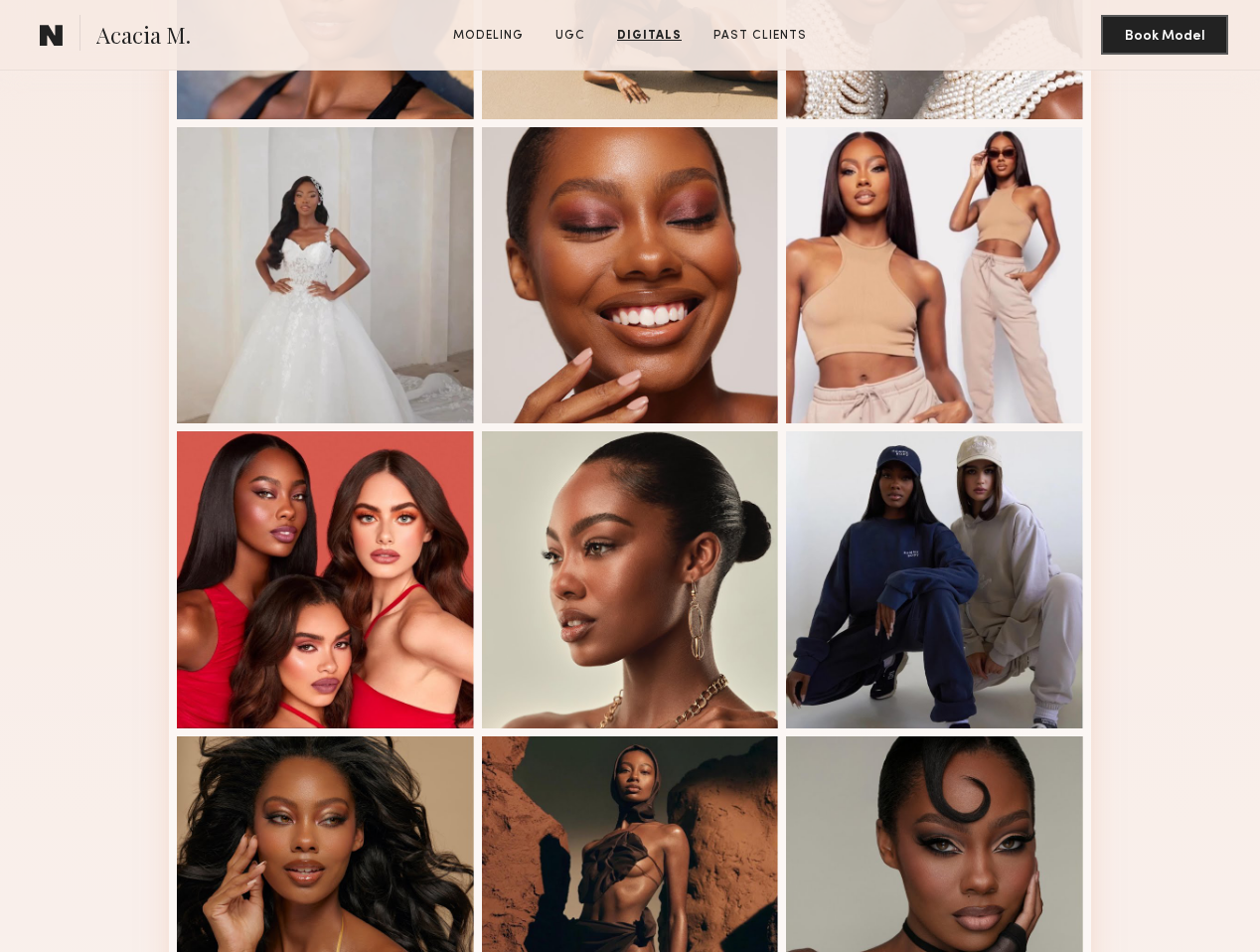 scroll, scrollTop: 0, scrollLeft: 0, axis: both 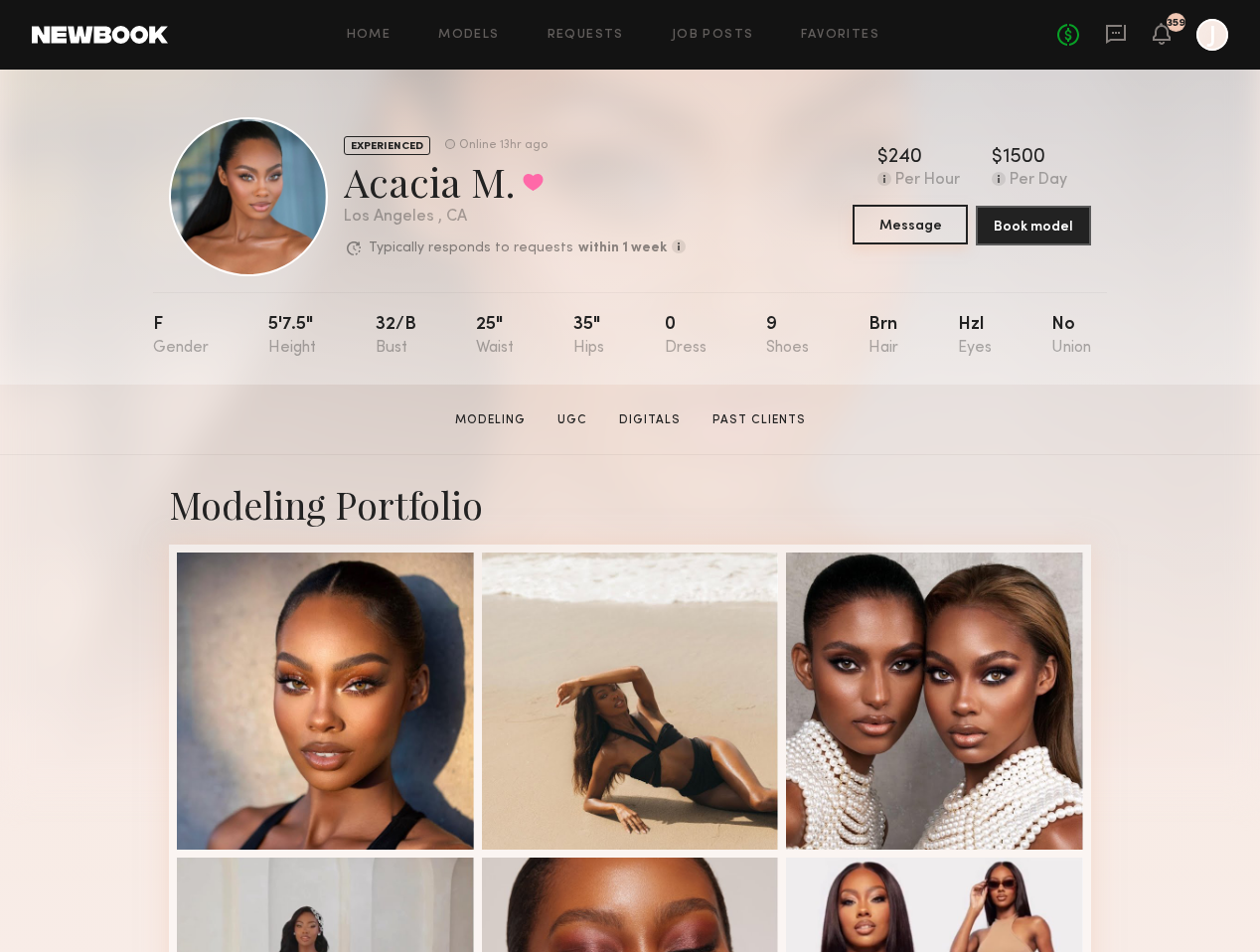 click on "Message" 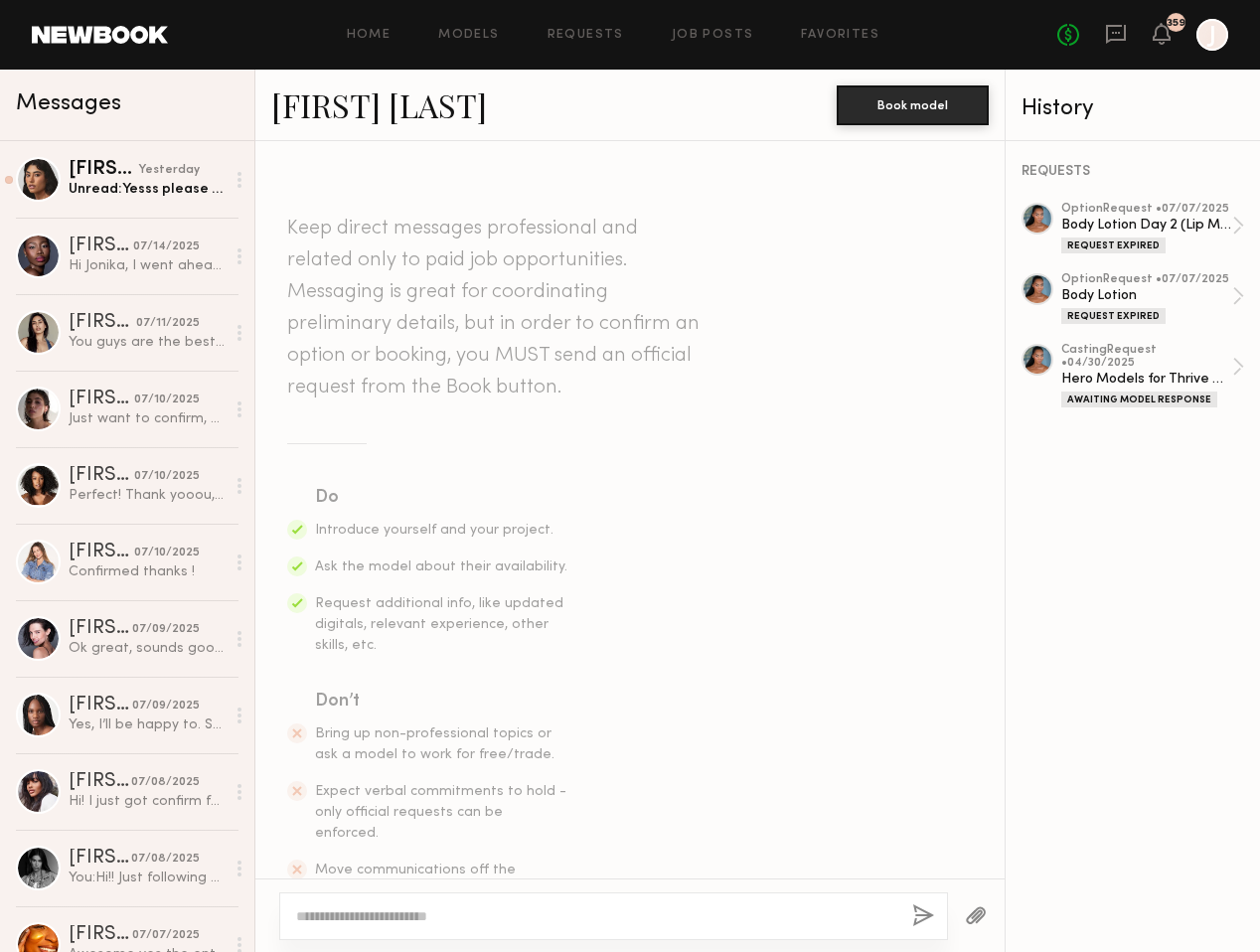 click 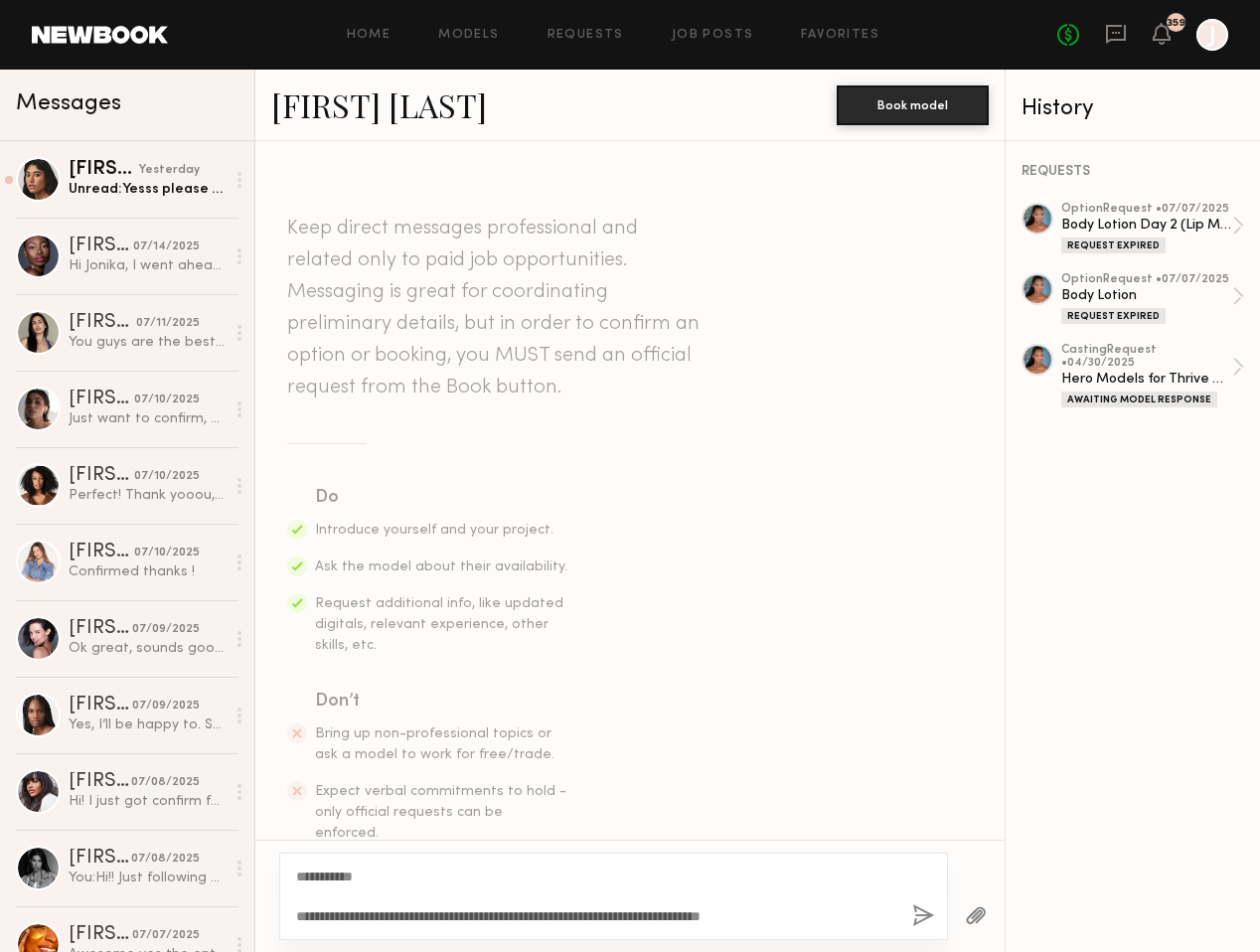 click on "**********" 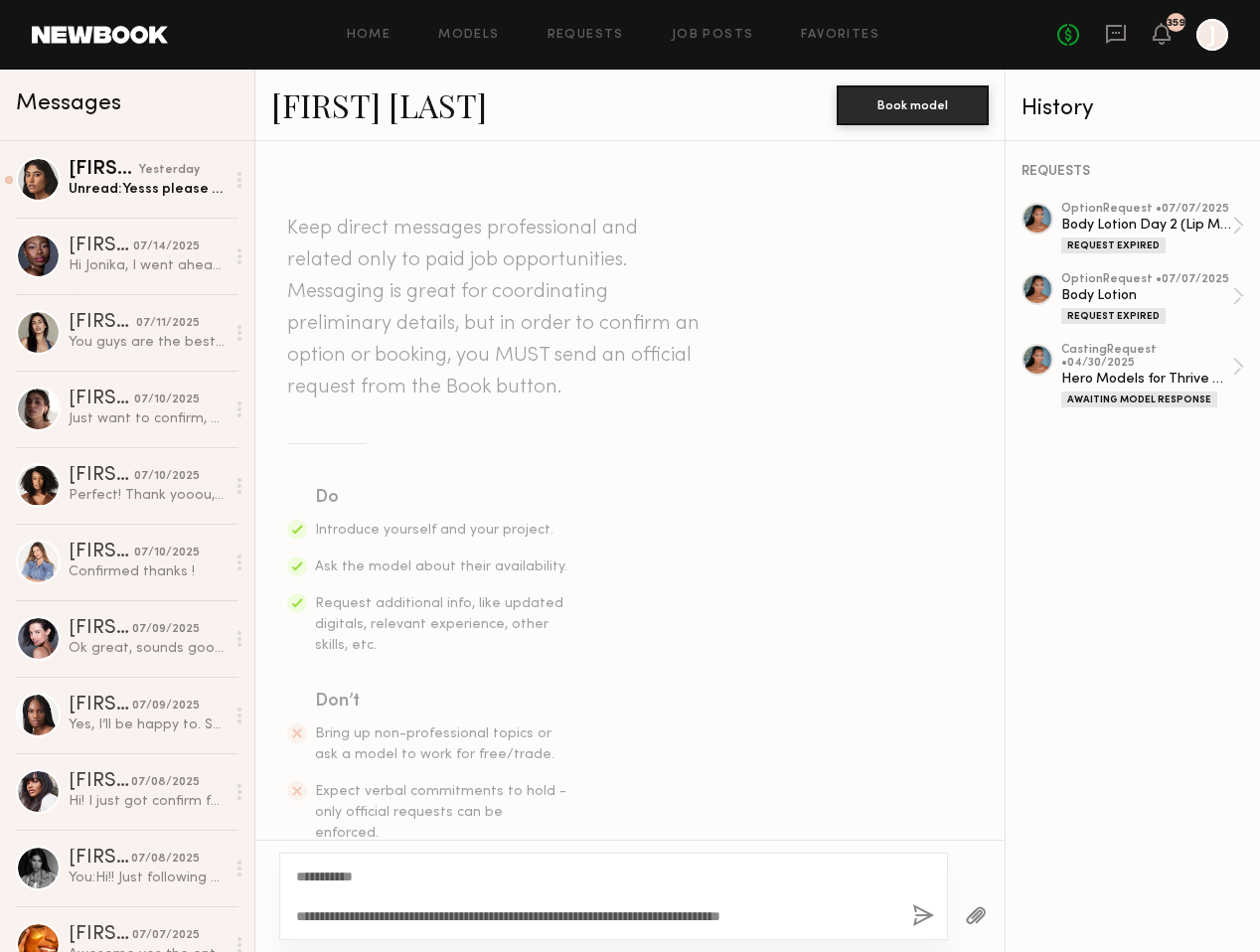 type on "**********" 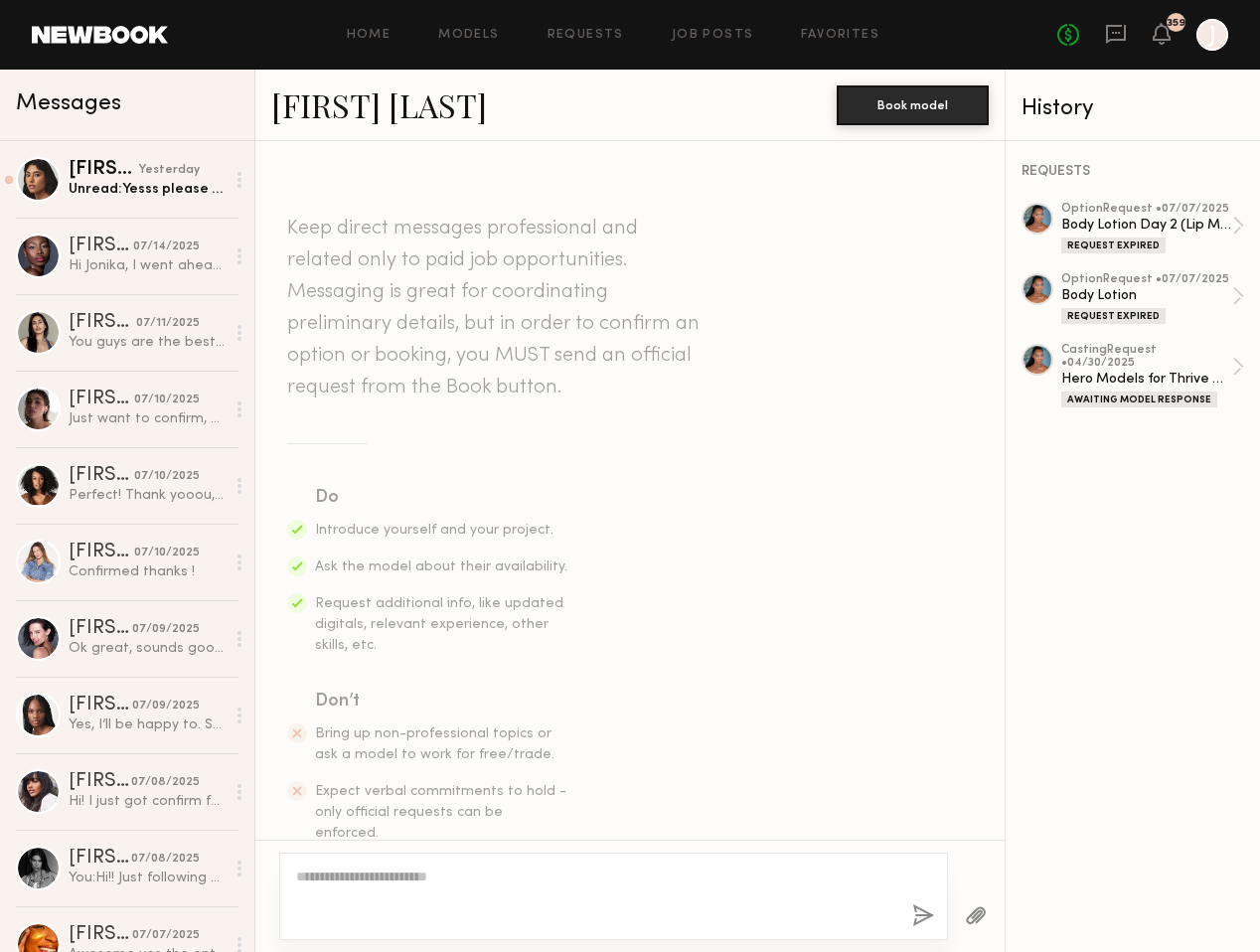 scroll, scrollTop: 378, scrollLeft: 0, axis: vertical 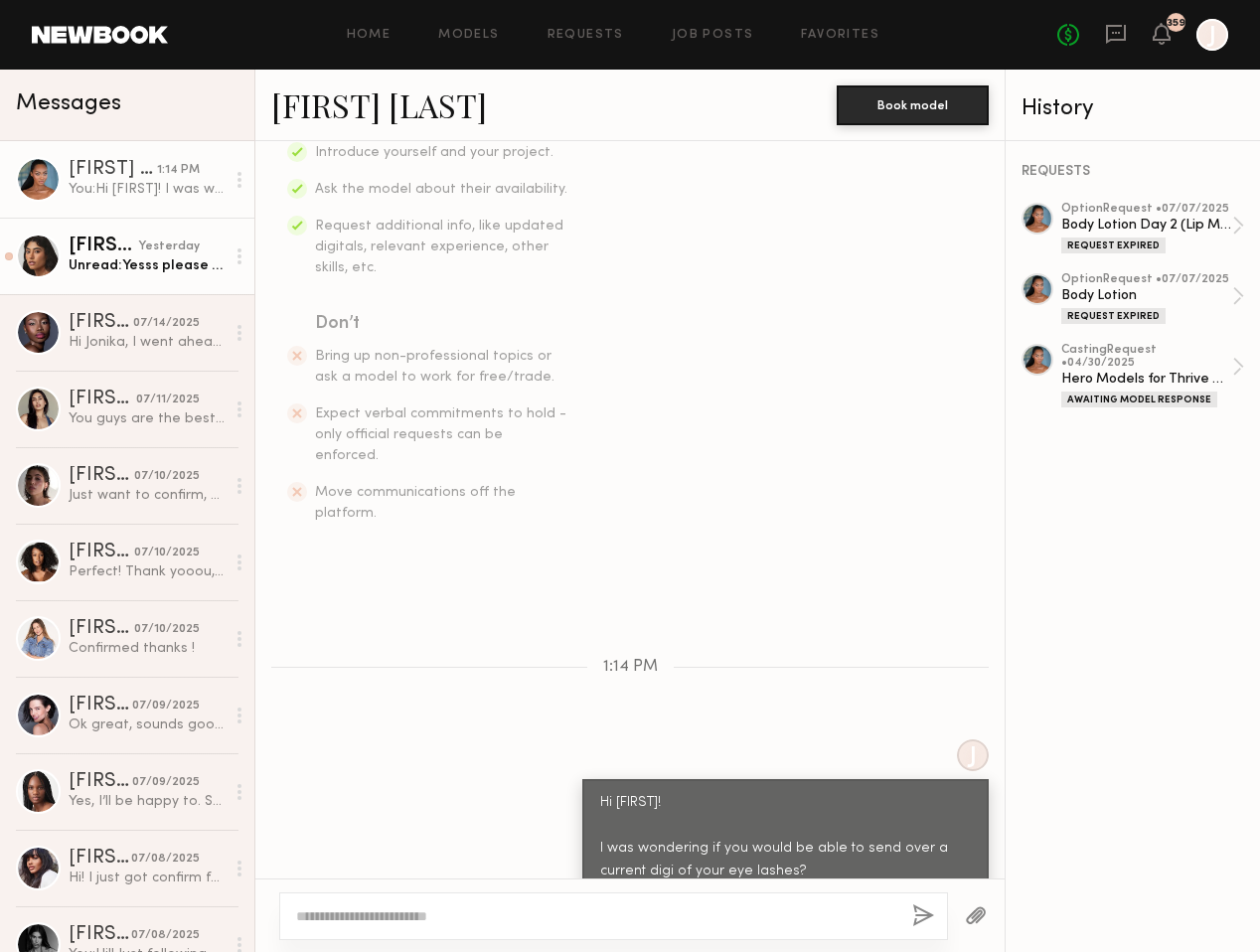 click on "Camila R. yesterday Unread:  Yesss please
Camilazenu@gmail.com" 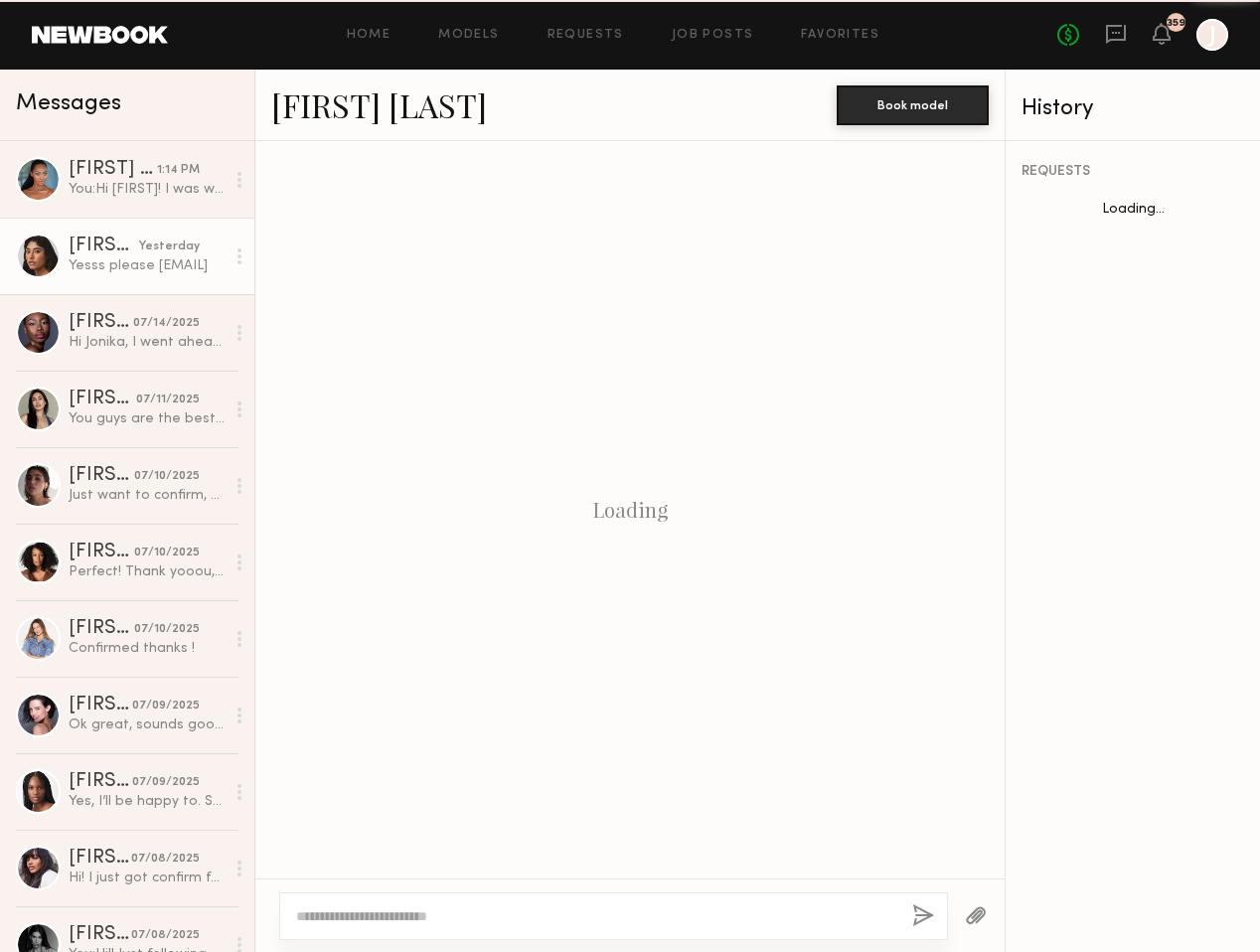 scroll, scrollTop: 1462, scrollLeft: 0, axis: vertical 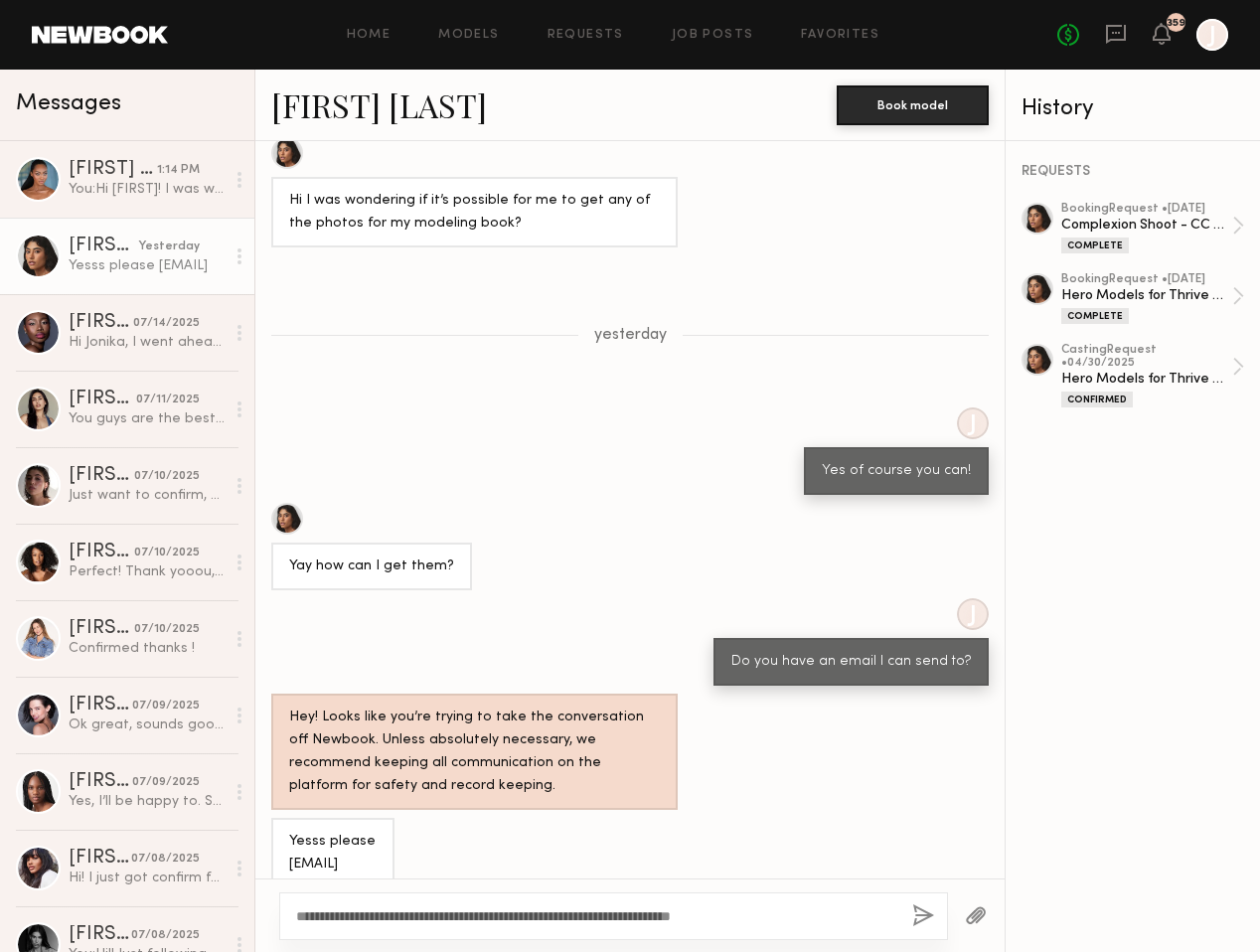 type on "**********" 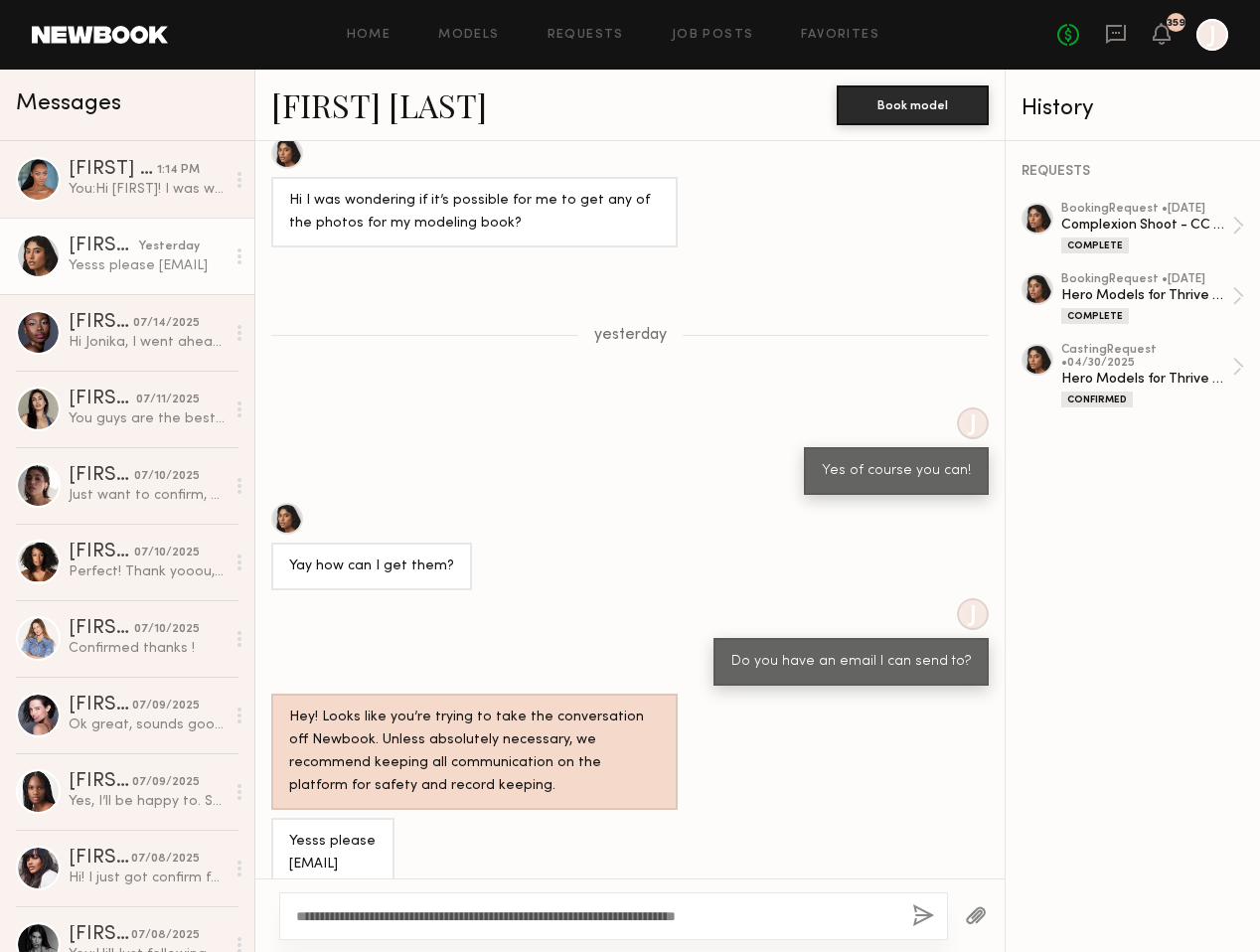 type 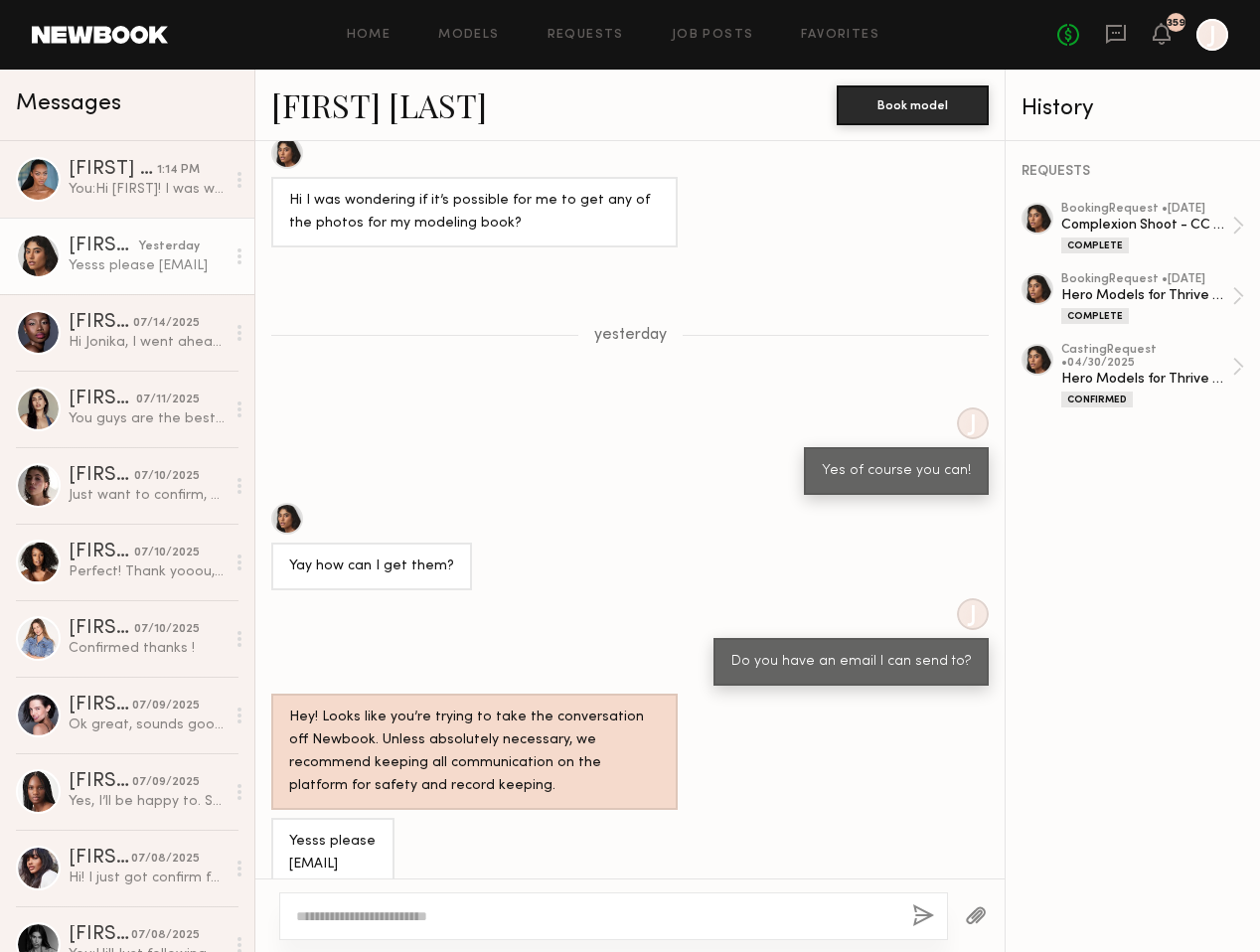 scroll, scrollTop: 1882, scrollLeft: 0, axis: vertical 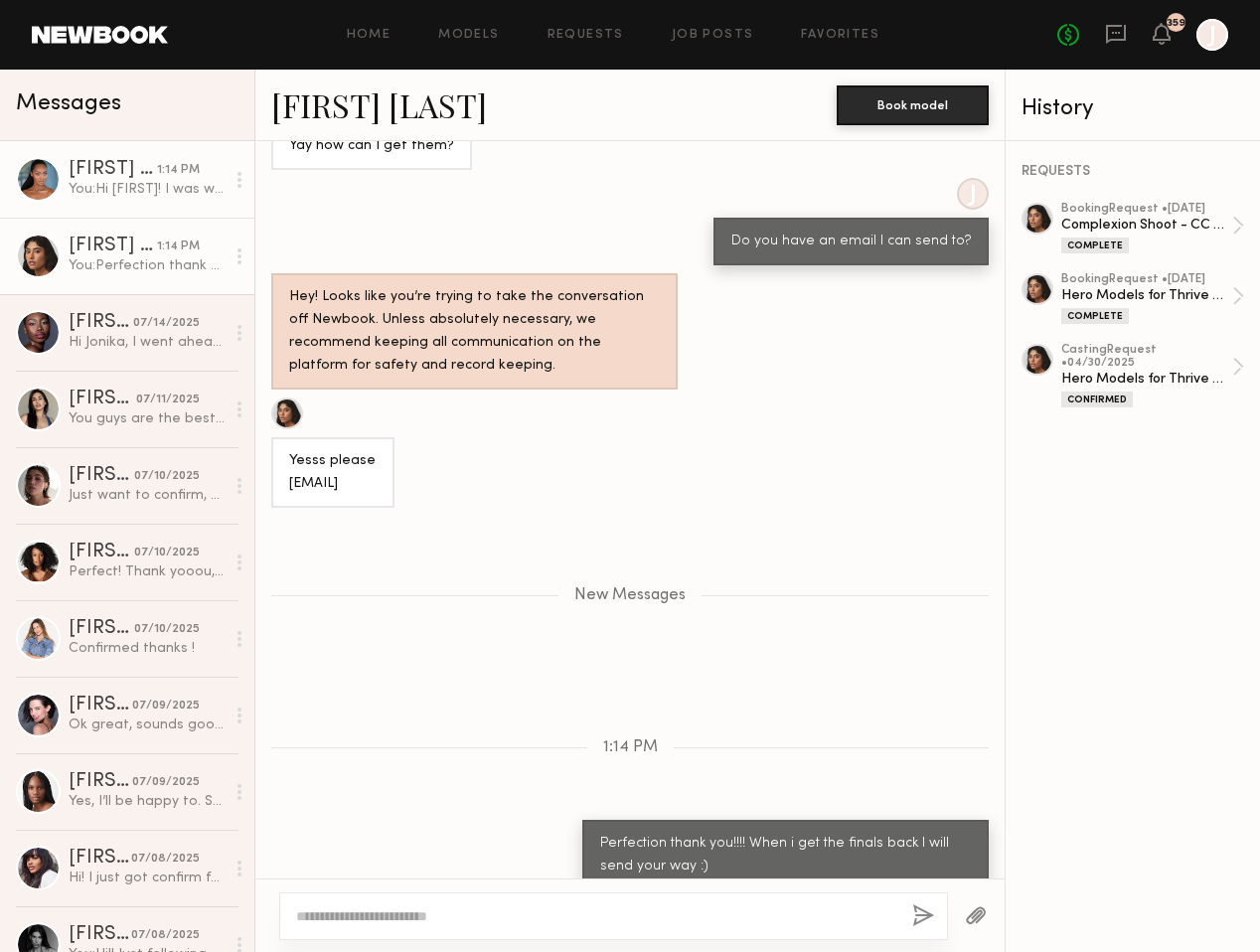 click on "You:  Hi Acacia!
I was wondering if you would be able to send over a current digi of your eye lashes?" 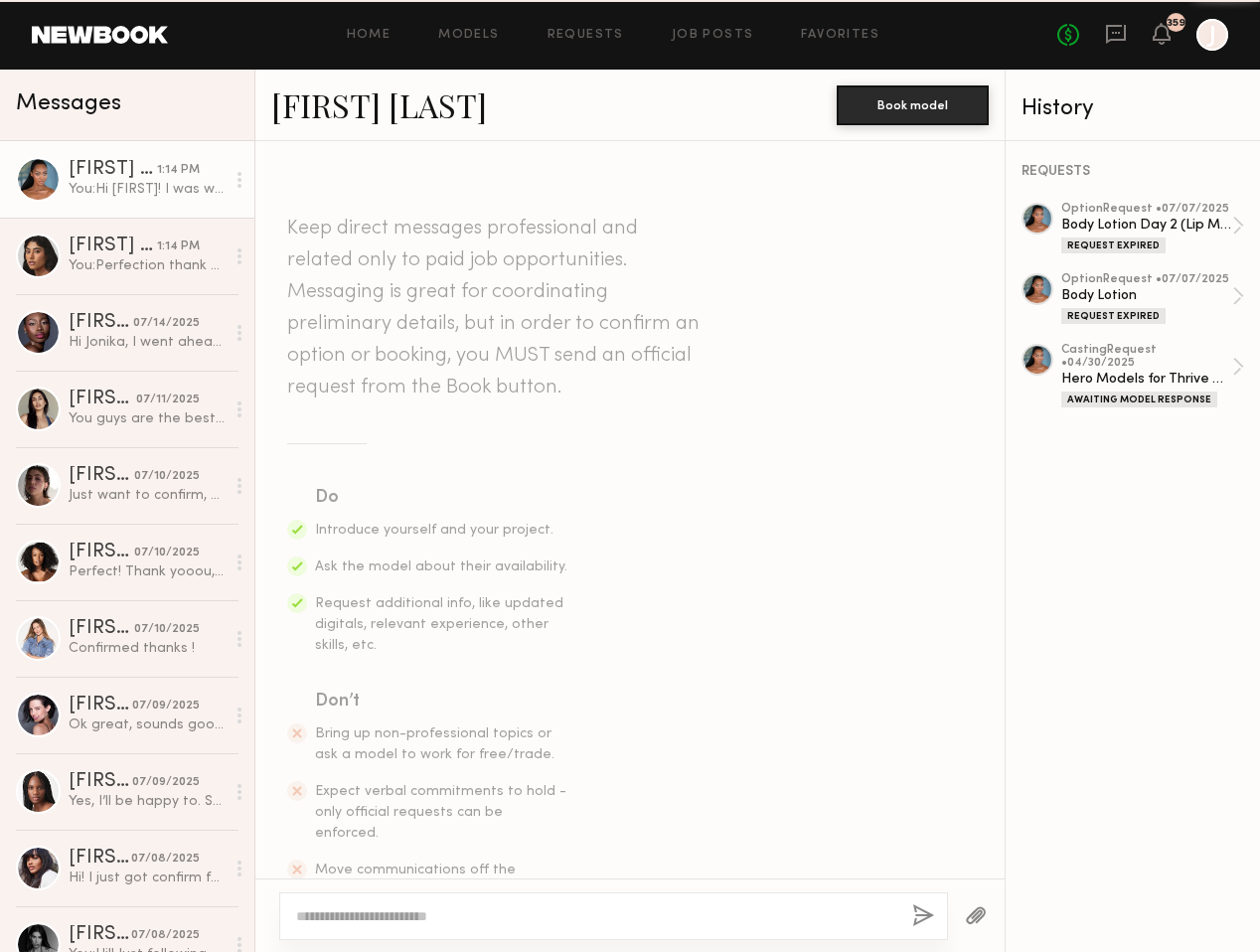 scroll, scrollTop: 378, scrollLeft: 0, axis: vertical 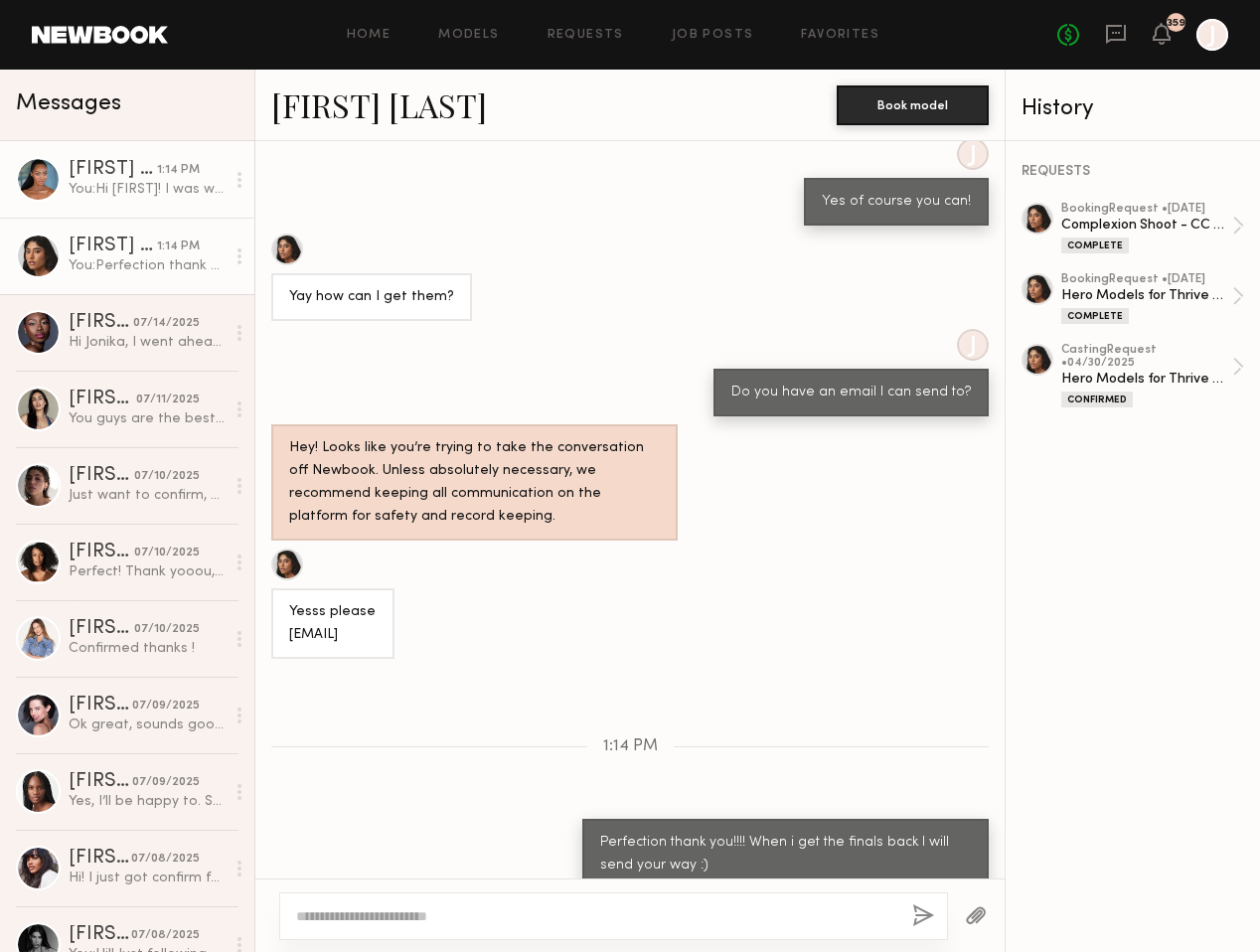 click on "You:  Hi Acacia!
I was wondering if you would be able to send over a current digi of your eye lashes?" 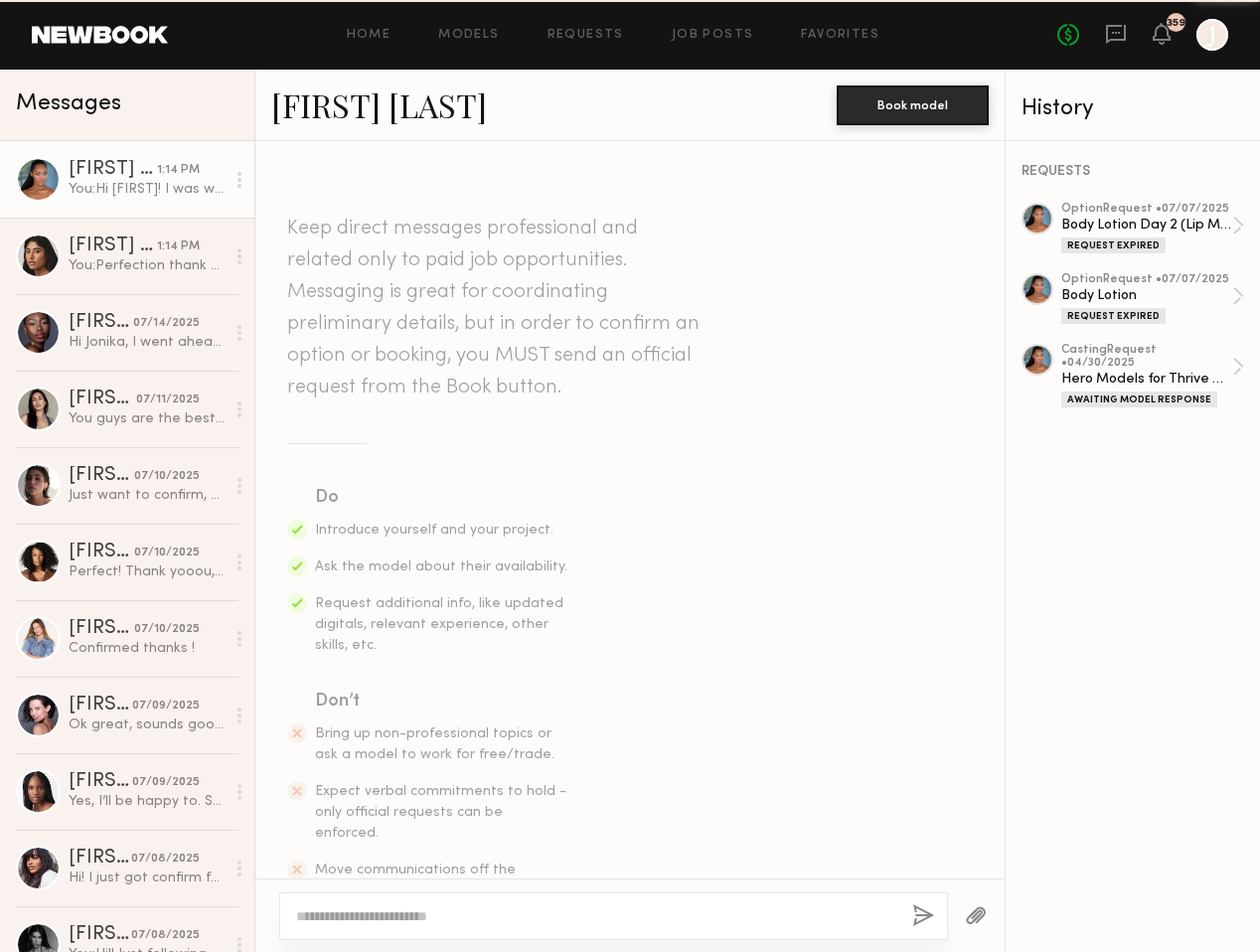 scroll, scrollTop: 378, scrollLeft: 0, axis: vertical 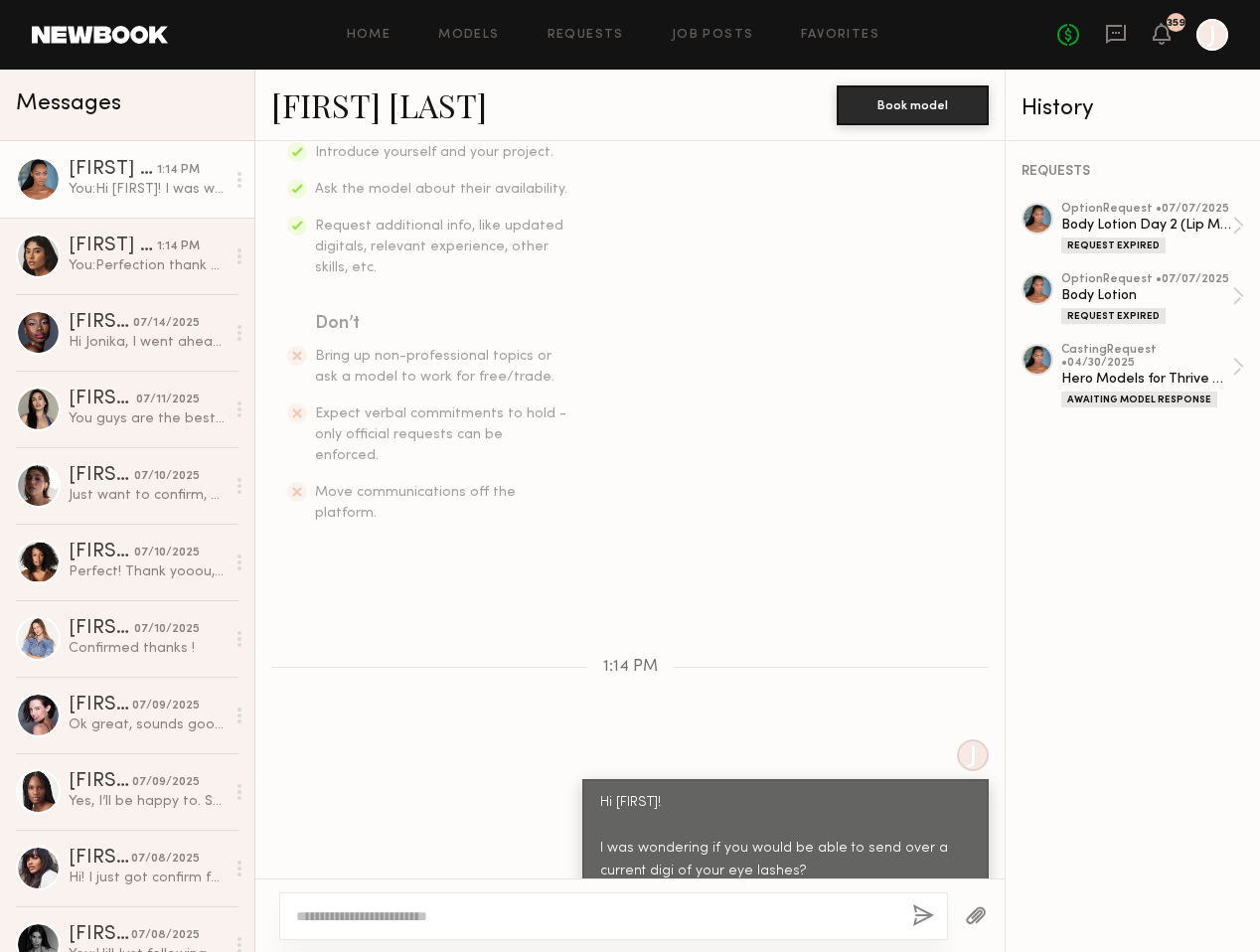 click on "You:  Hi Acacia!
I was wondering if you would be able to send over a current digi of your eye lashes?" 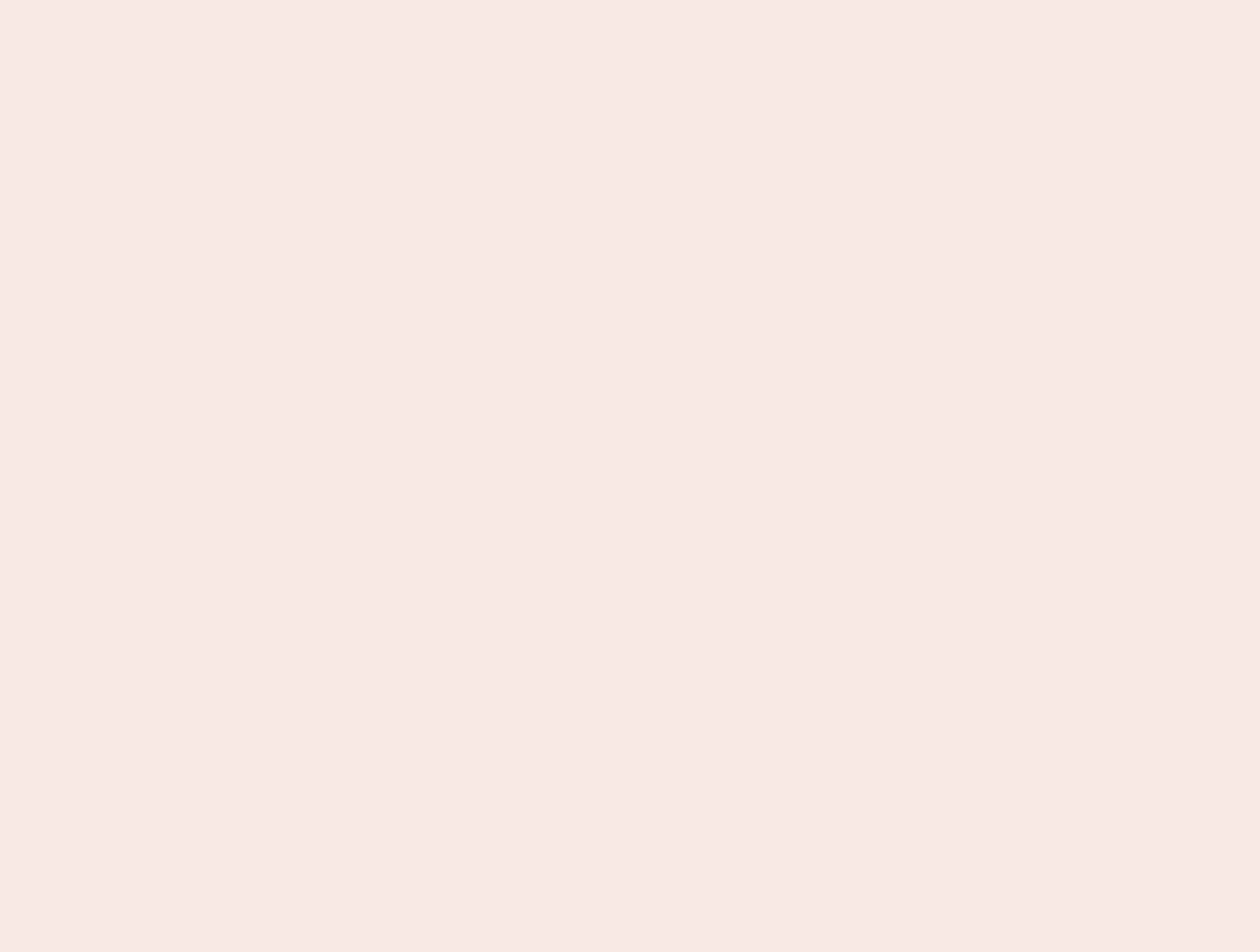 scroll, scrollTop: 0, scrollLeft: 0, axis: both 